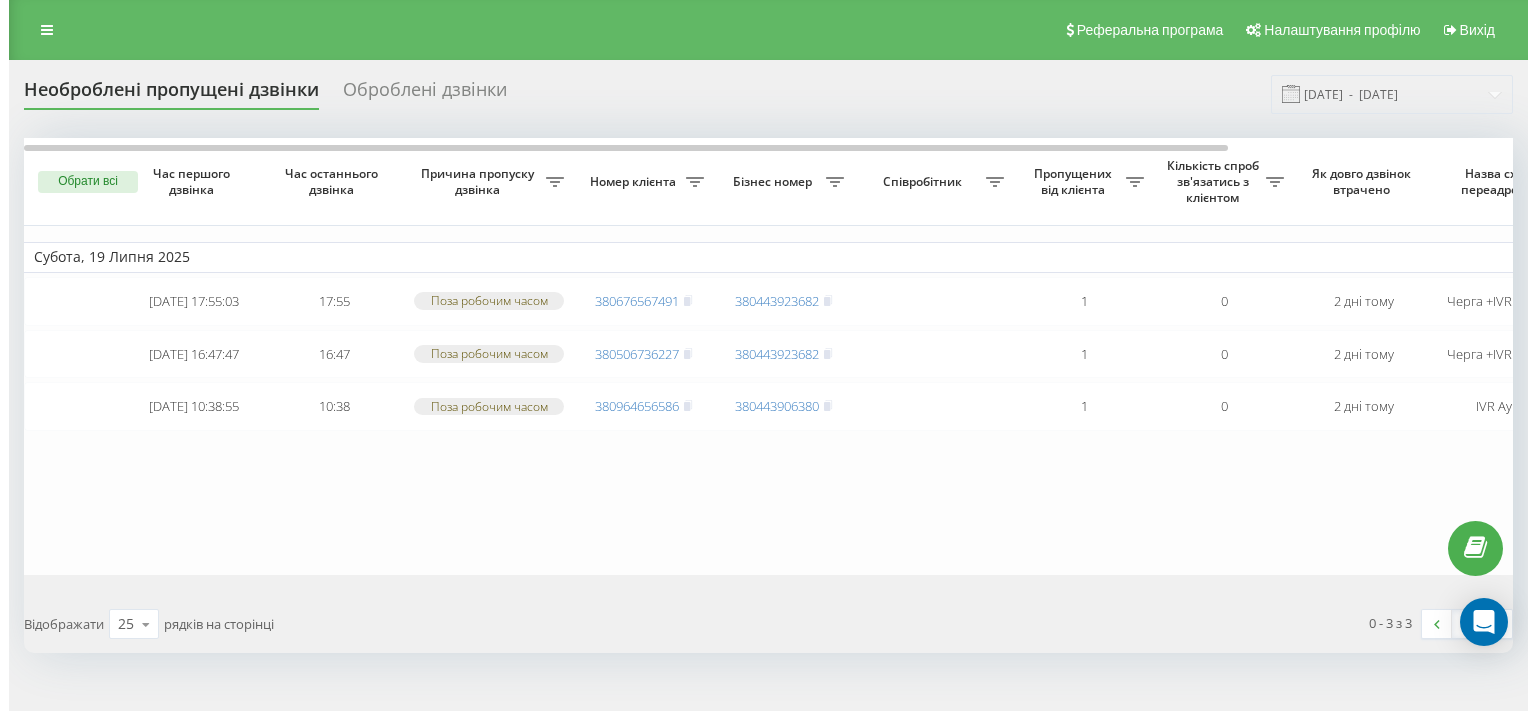 scroll, scrollTop: 0, scrollLeft: 0, axis: both 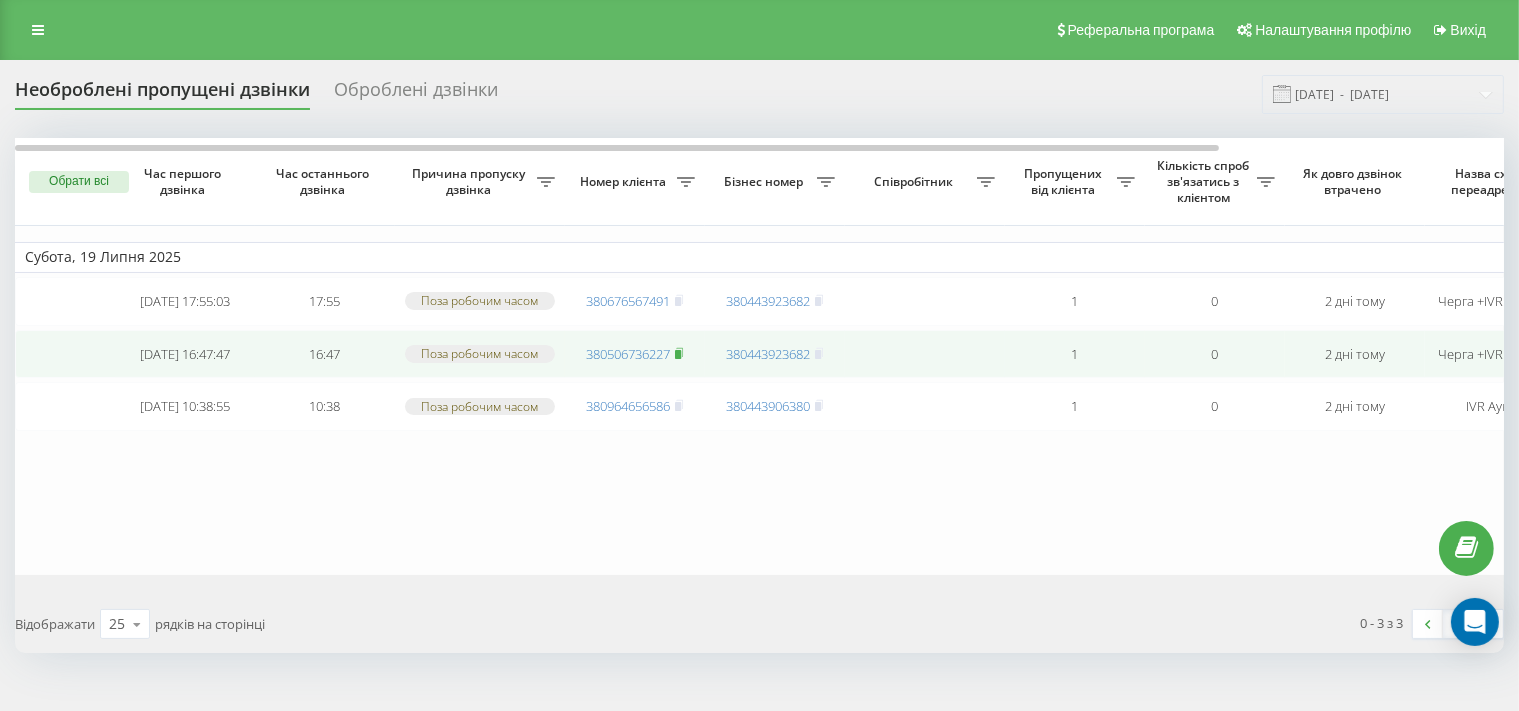 click 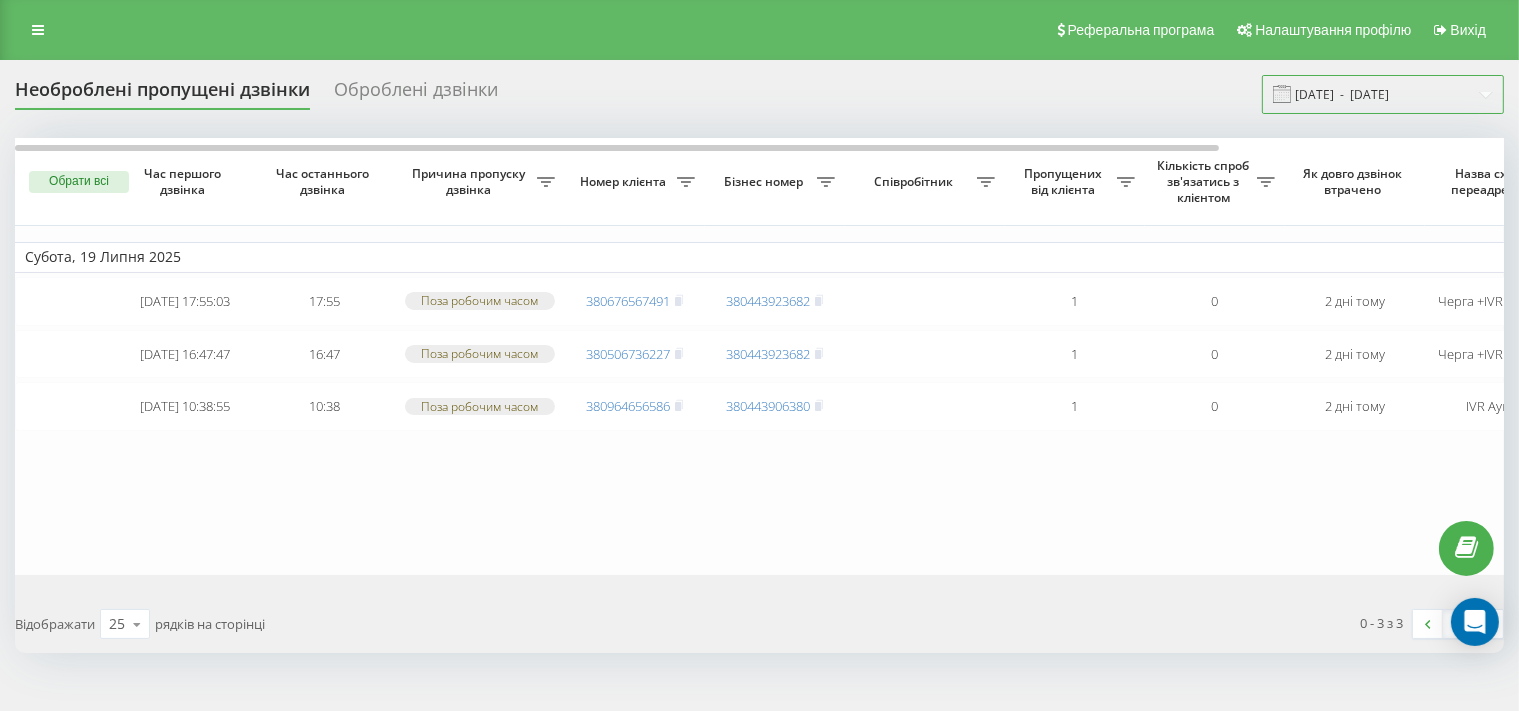 click on "19.07.2025  -  19.07.2025" at bounding box center (1383, 94) 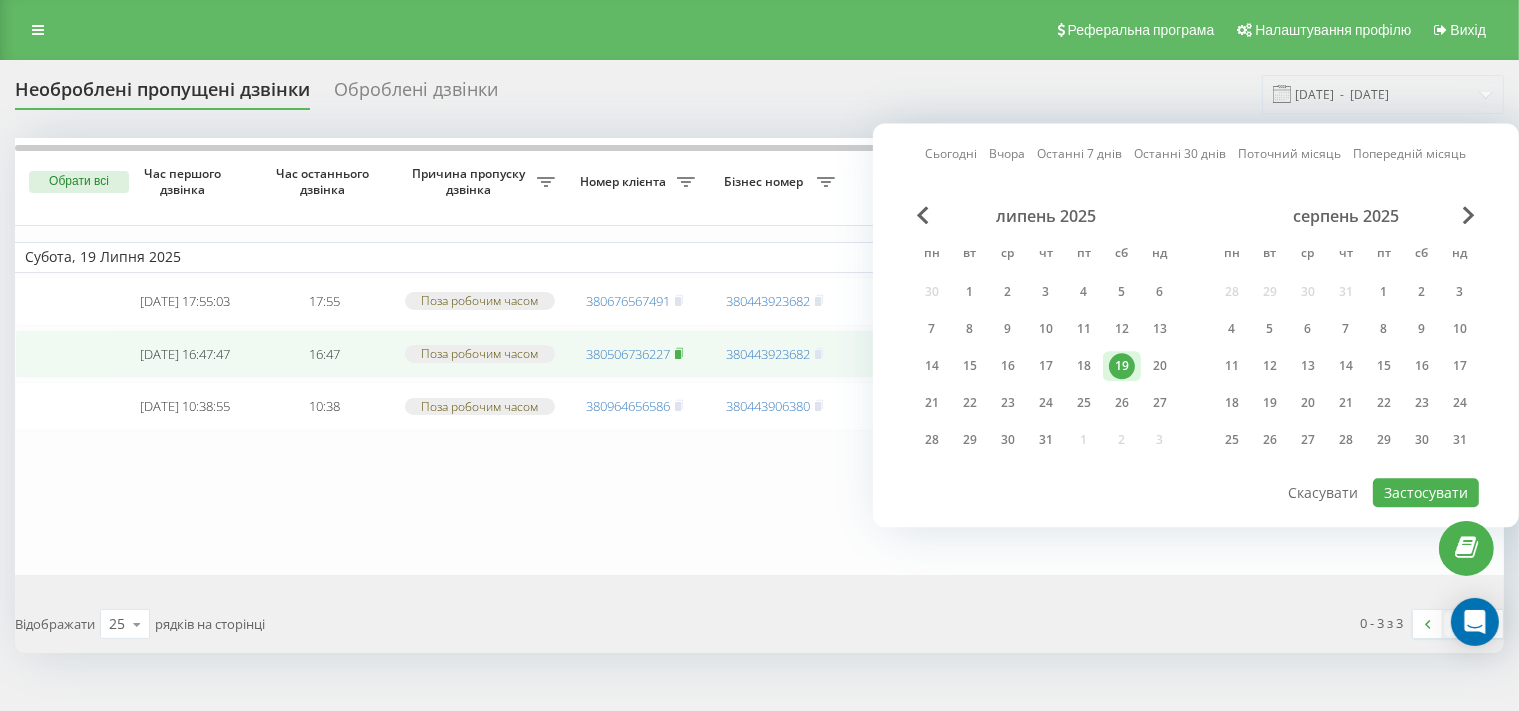 click at bounding box center (679, 354) 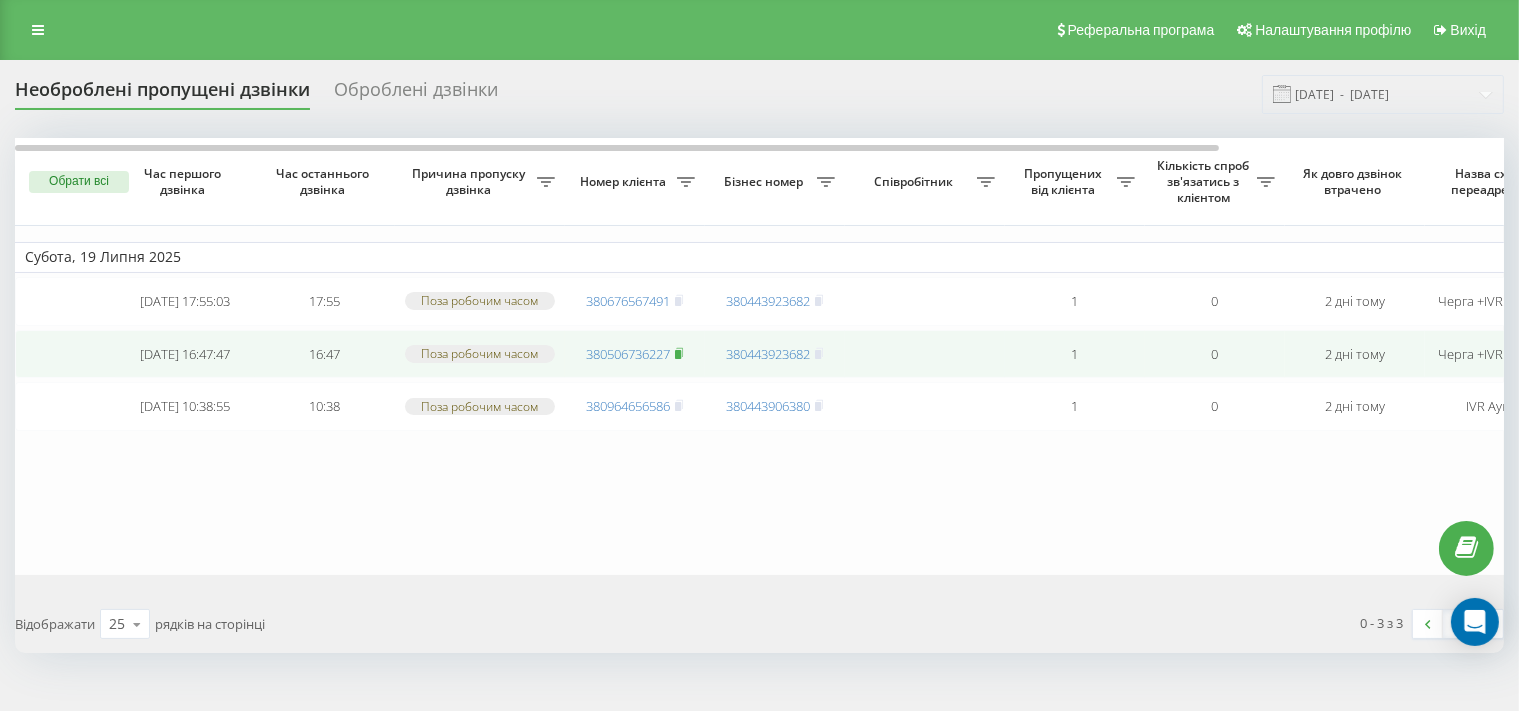 click 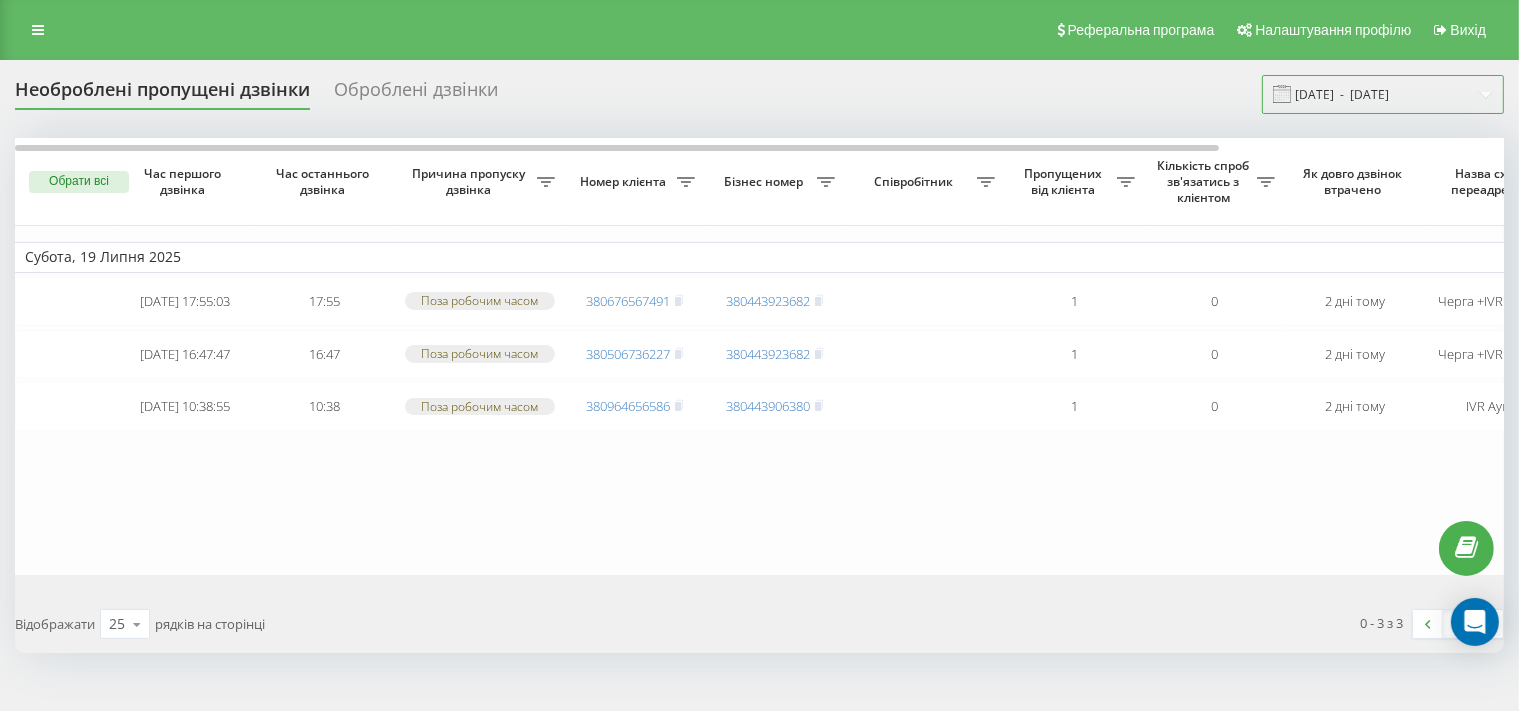 click on "19.07.2025  -  19.07.2025" at bounding box center [1383, 94] 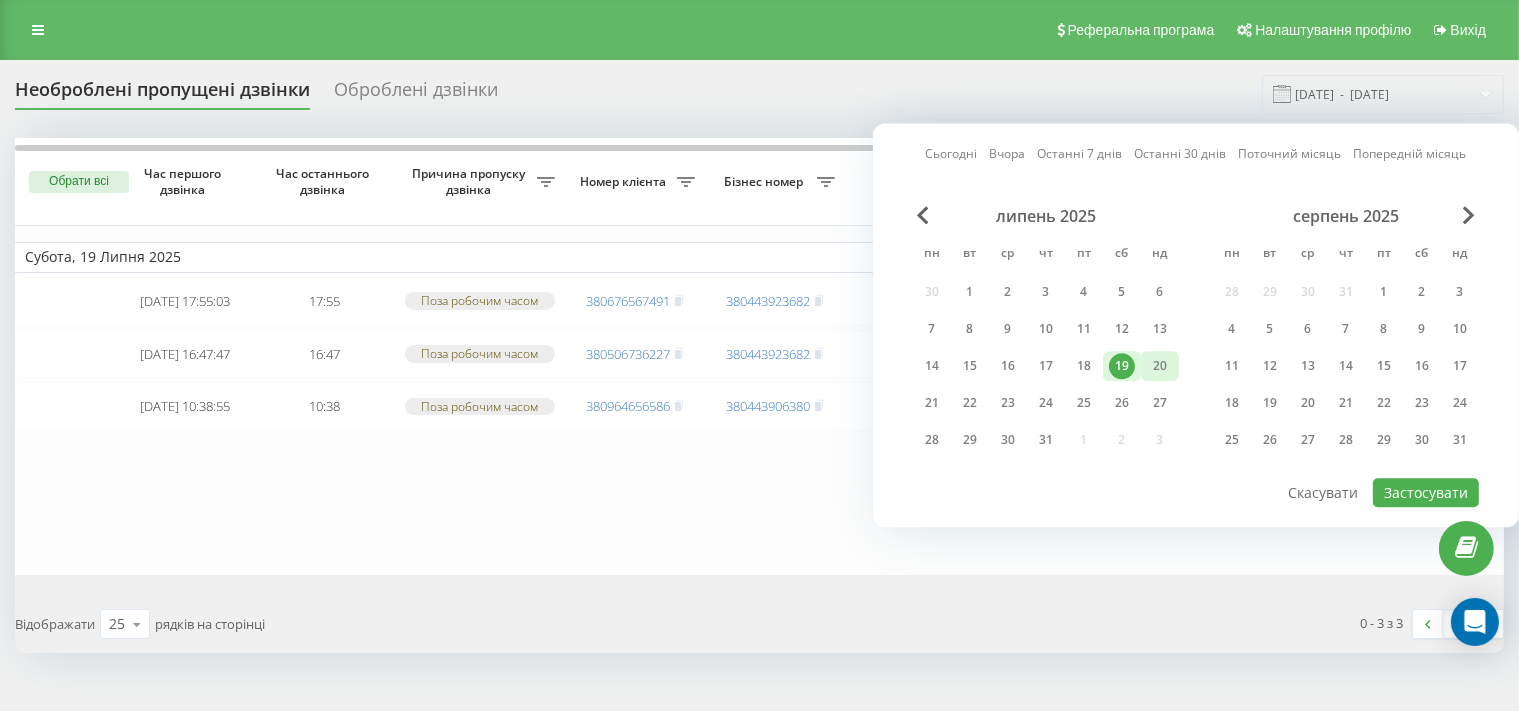 click on "20" at bounding box center [1160, 366] 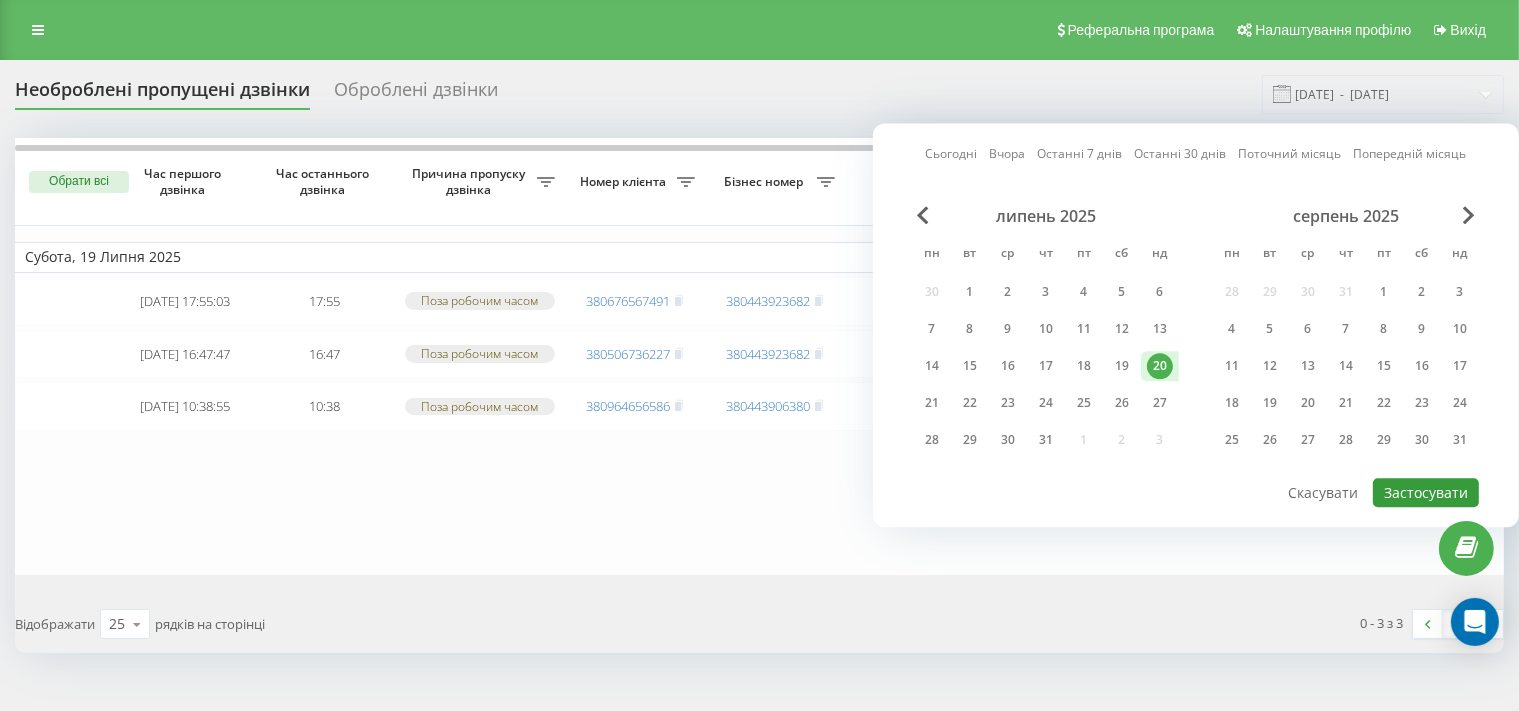 click on "Застосувати" at bounding box center [1426, 492] 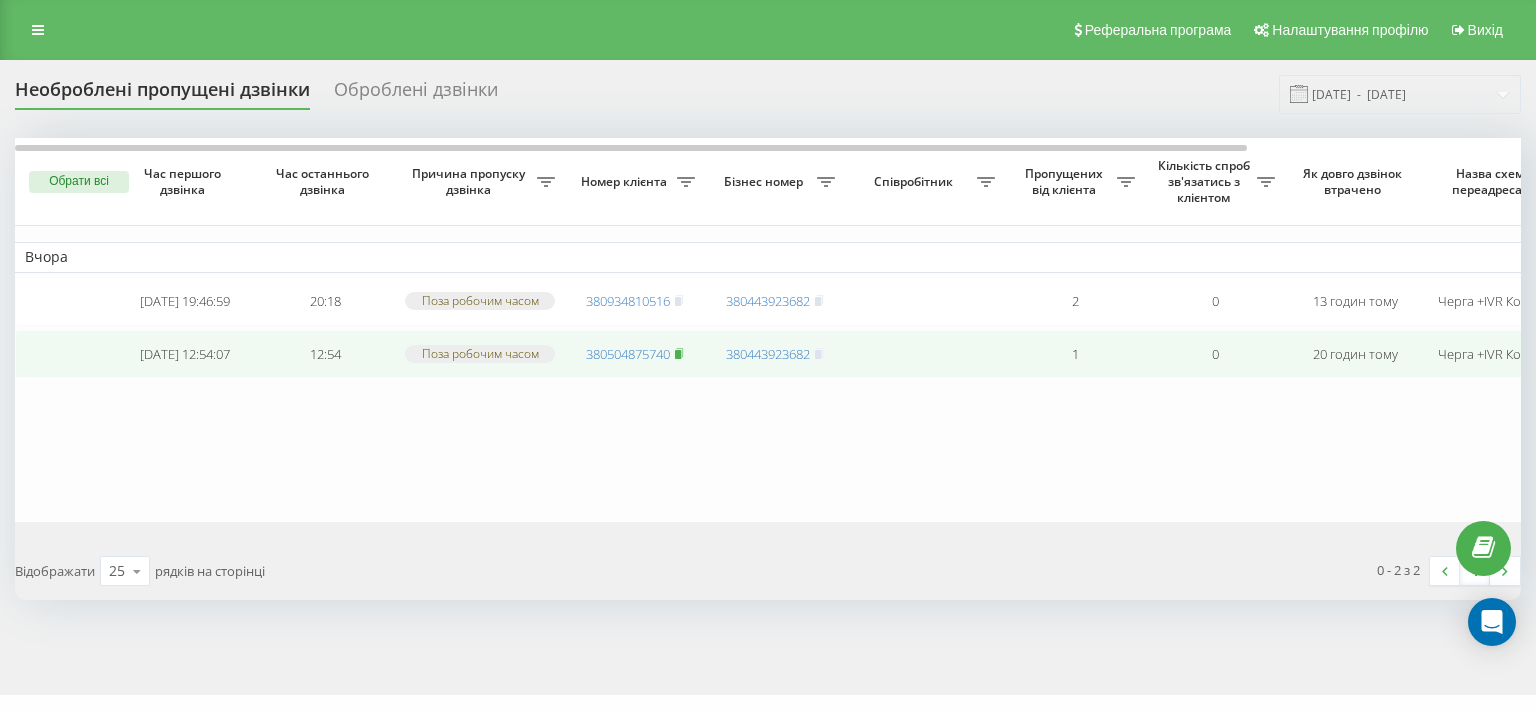 click 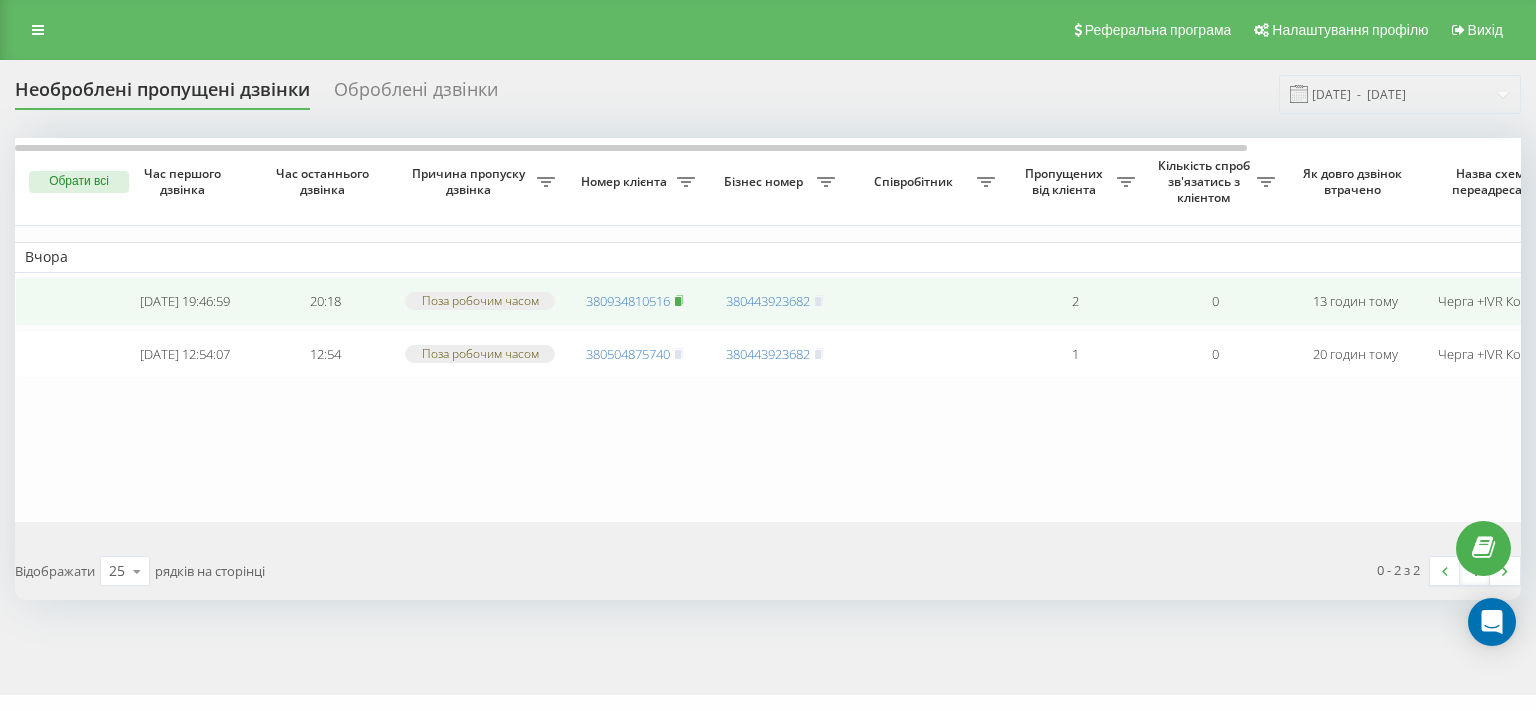 click 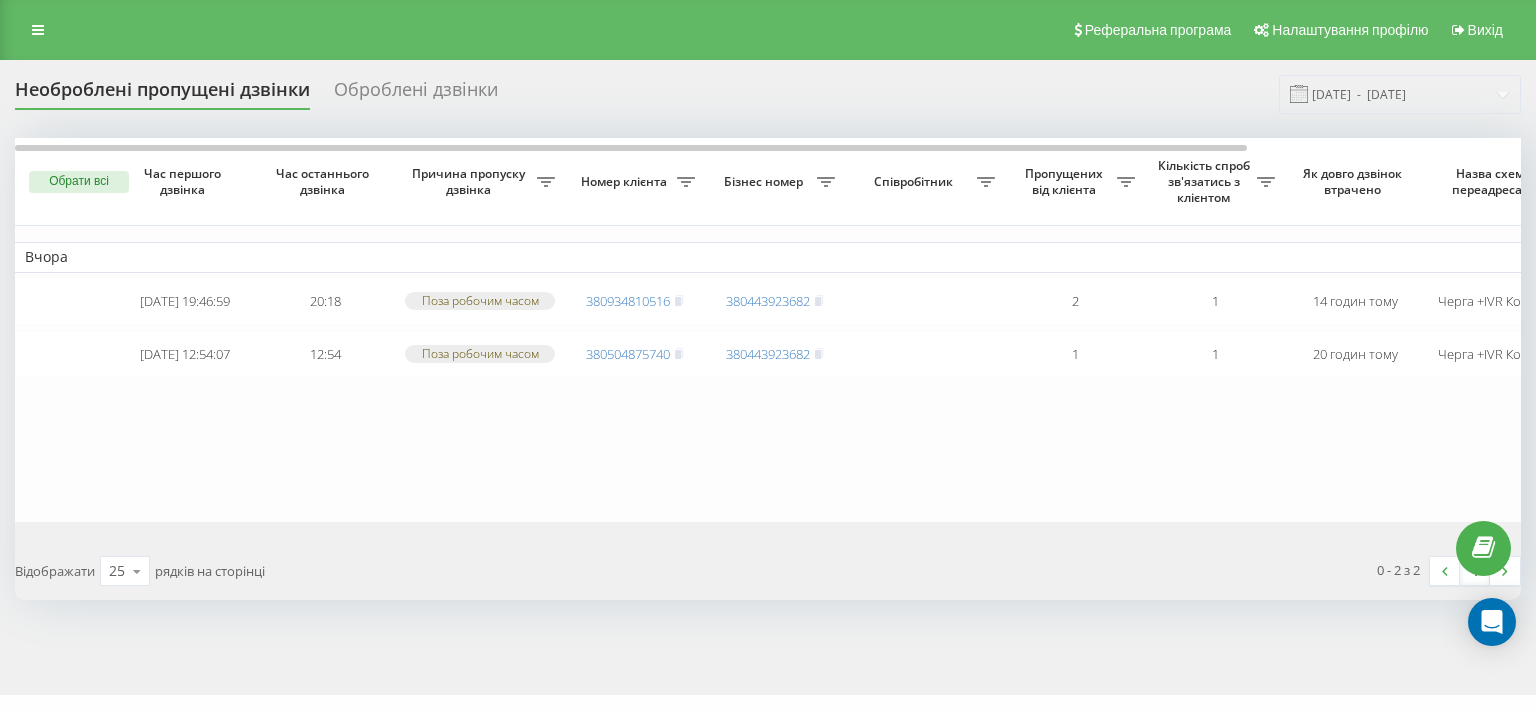 scroll, scrollTop: 0, scrollLeft: 0, axis: both 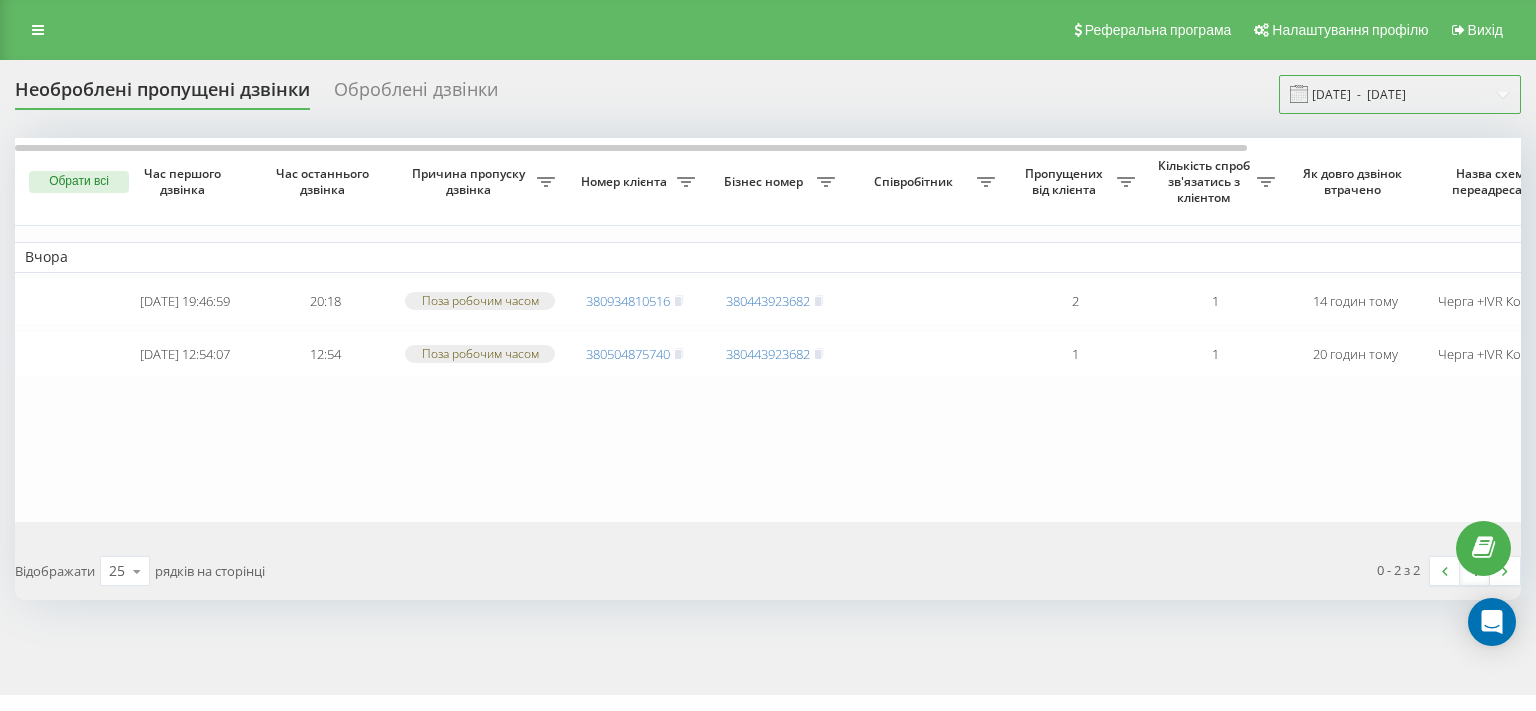 click on "[DATE]  -  [DATE]" at bounding box center (1400, 94) 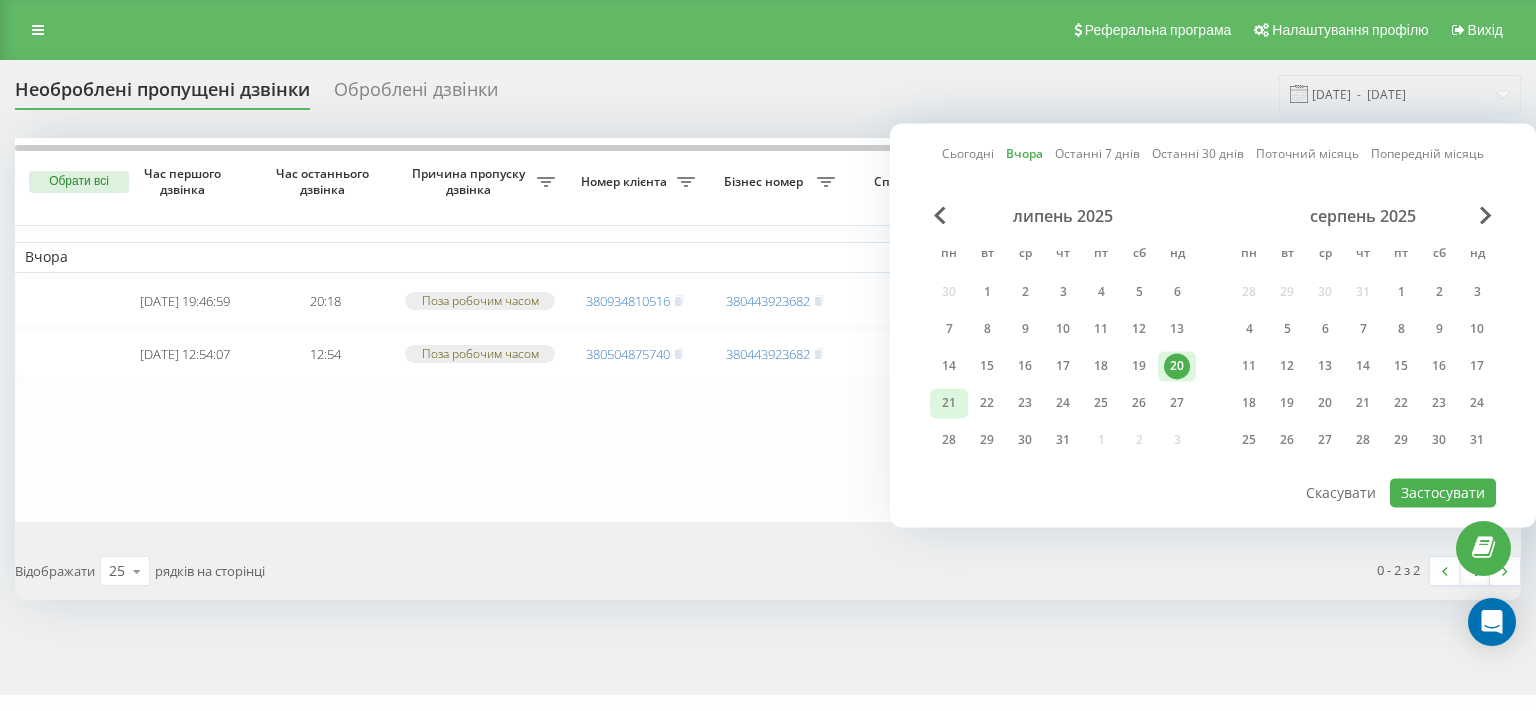 click on "21" at bounding box center (949, 403) 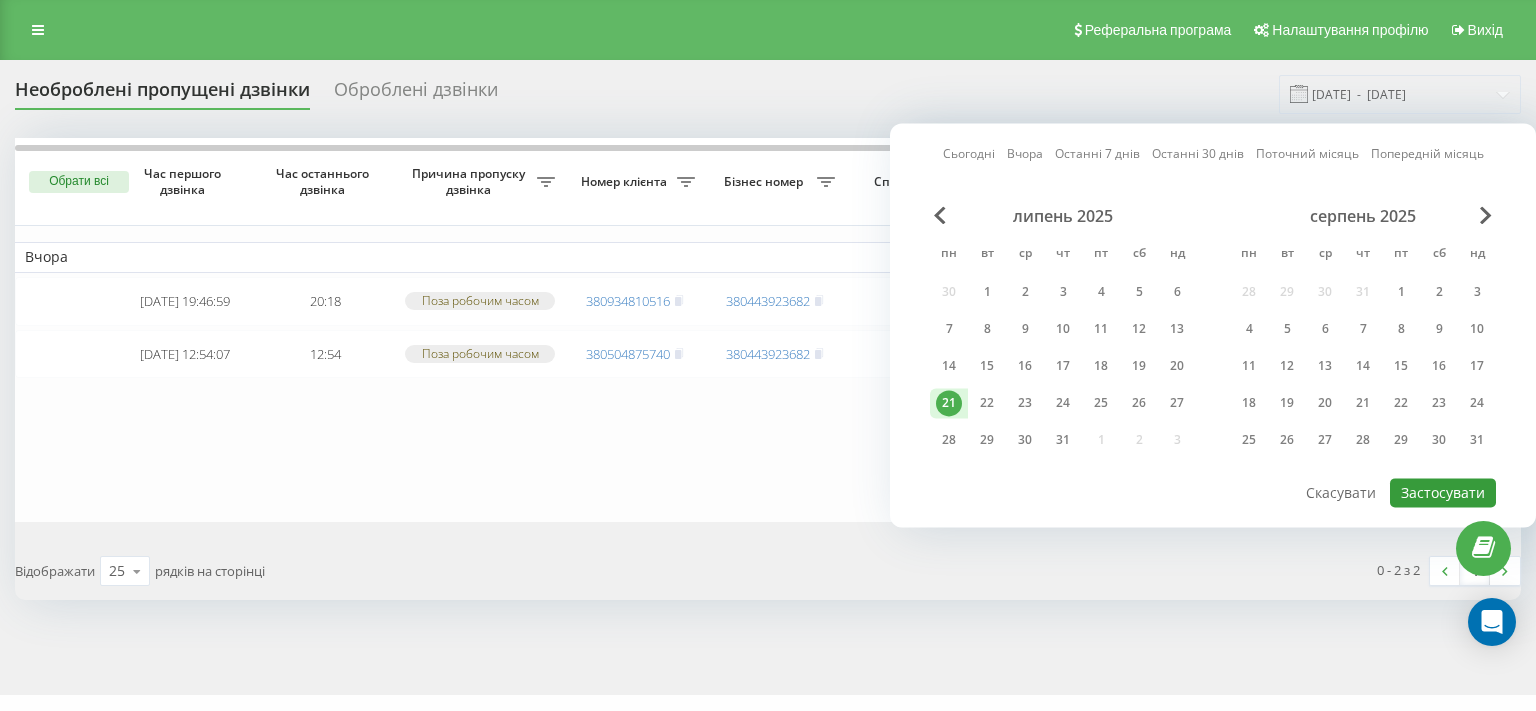 click on "Застосувати" at bounding box center [1443, 492] 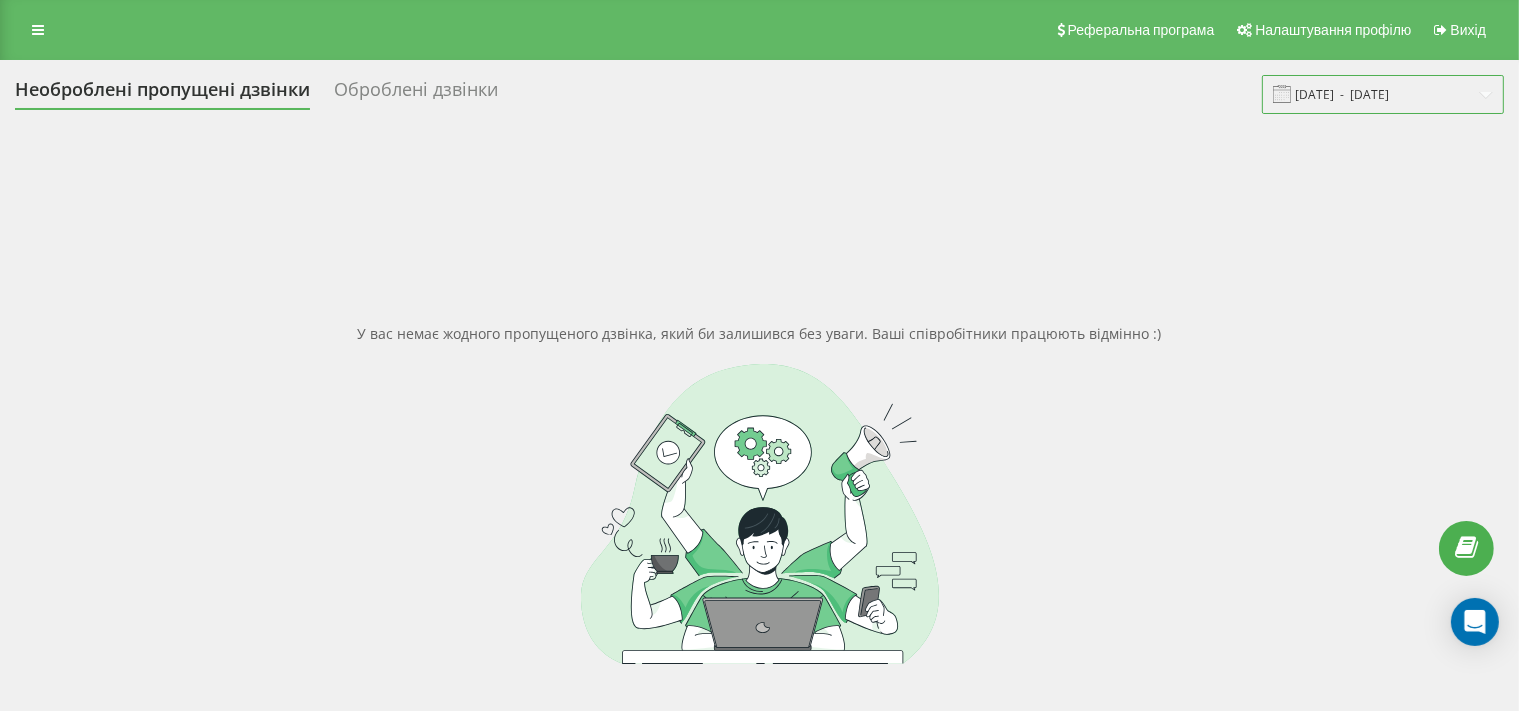 click on "21.07.2025  -  21.07.2025" at bounding box center (1383, 94) 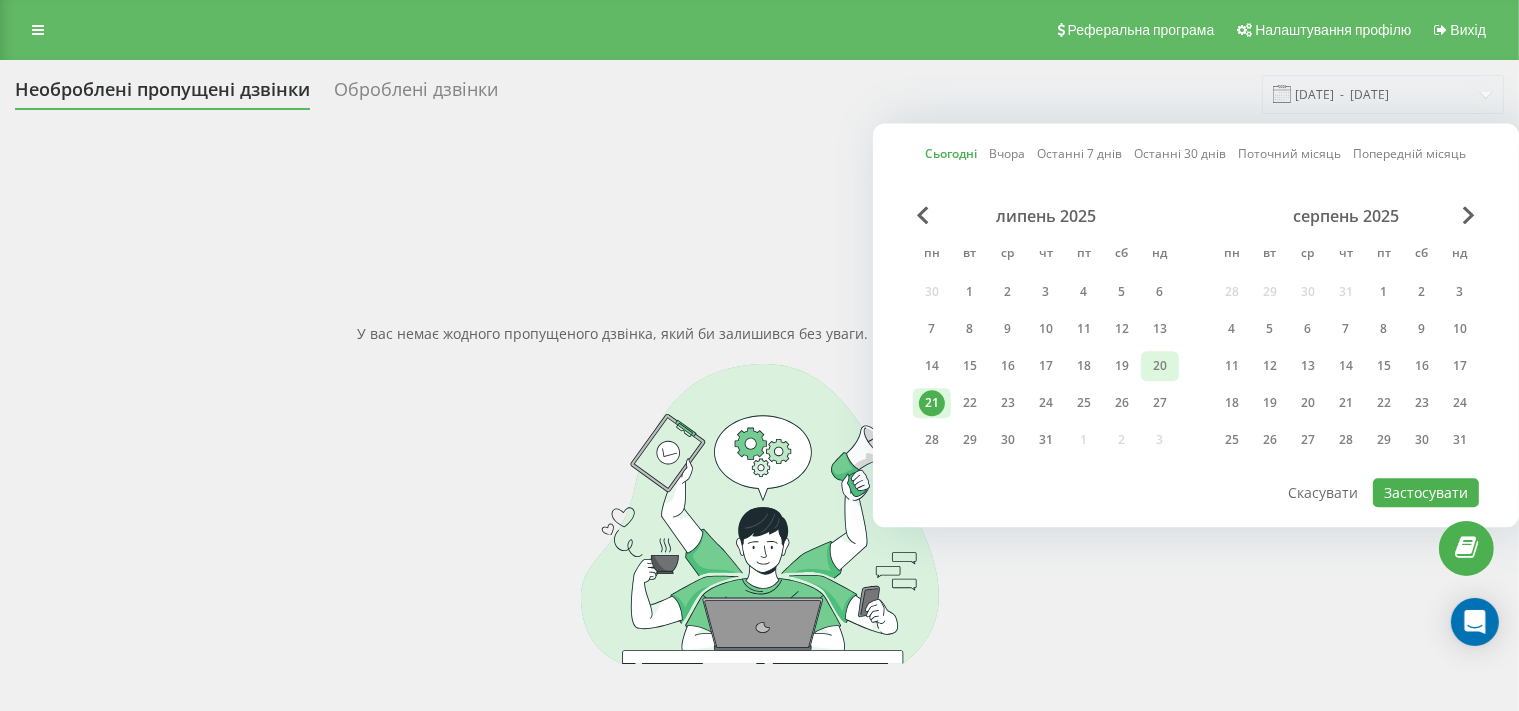 click on "20" at bounding box center [1160, 366] 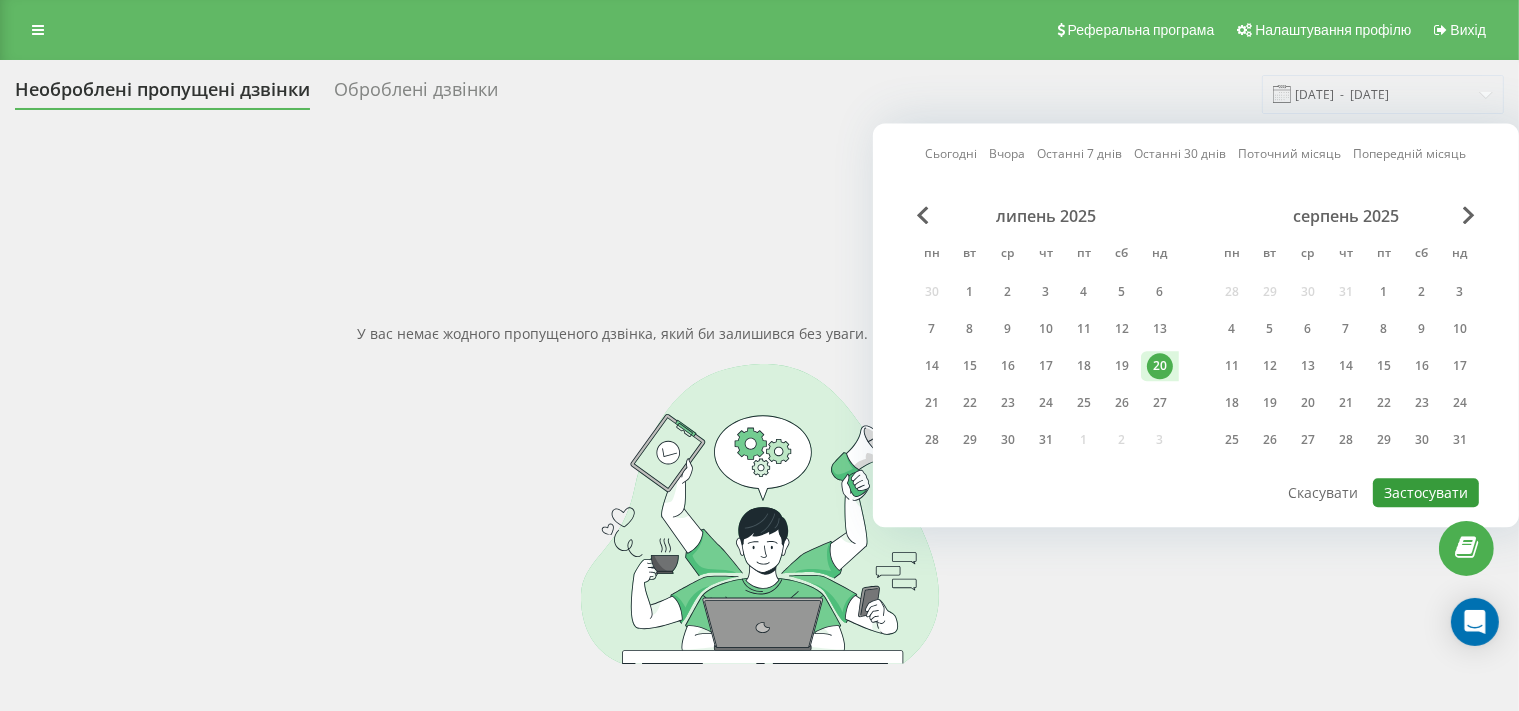 click on "Застосувати" at bounding box center [1426, 492] 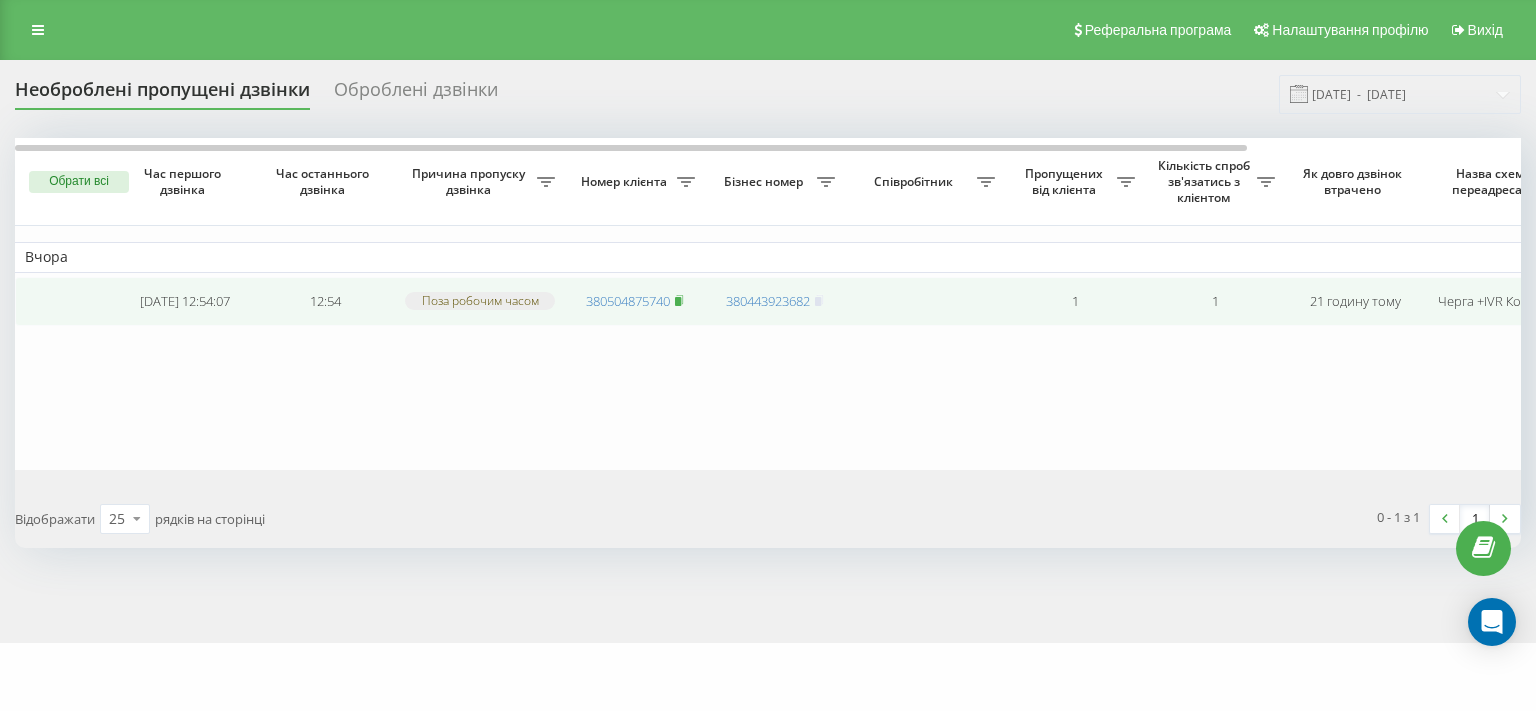 click 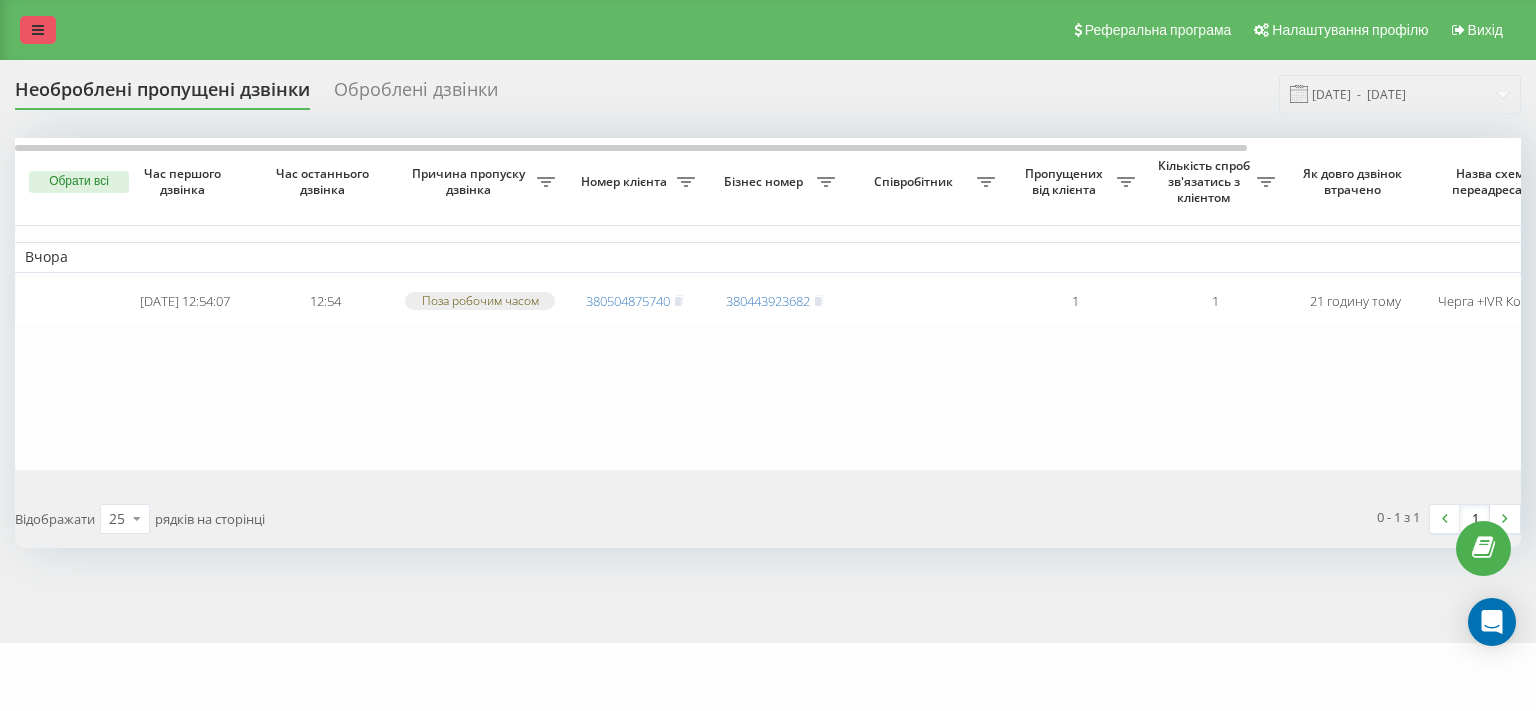 click at bounding box center (38, 30) 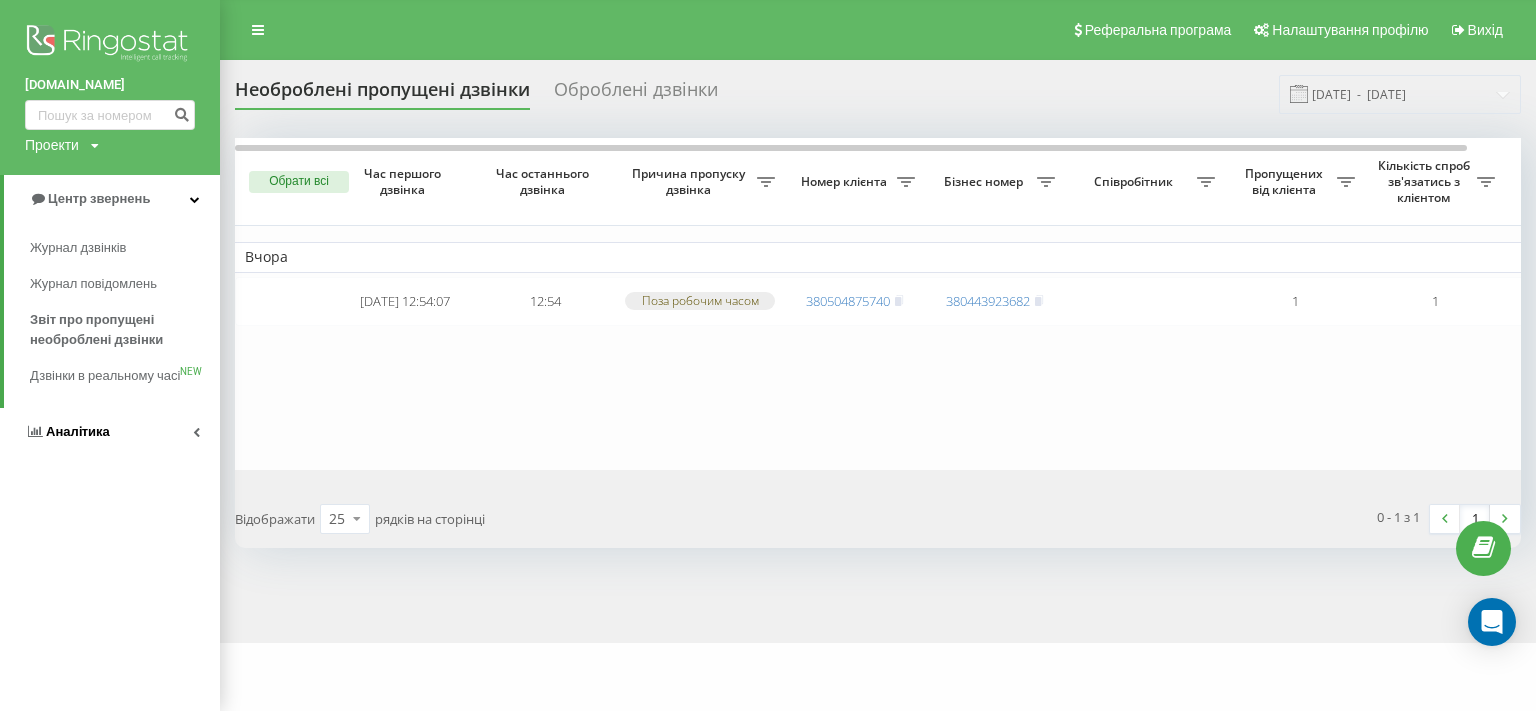 click on "Аналiтика" at bounding box center [67, 432] 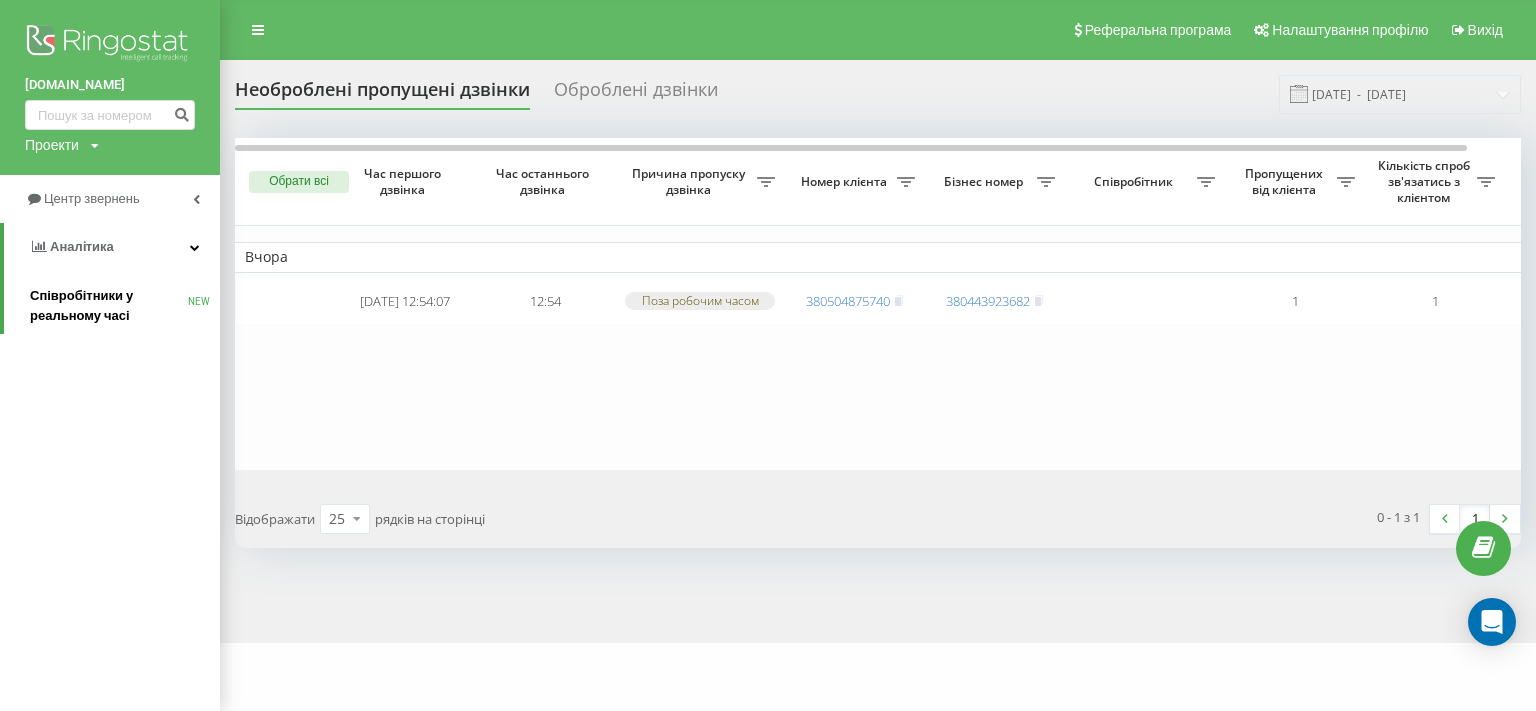 click on "Співробітники у реальному часі" at bounding box center (109, 306) 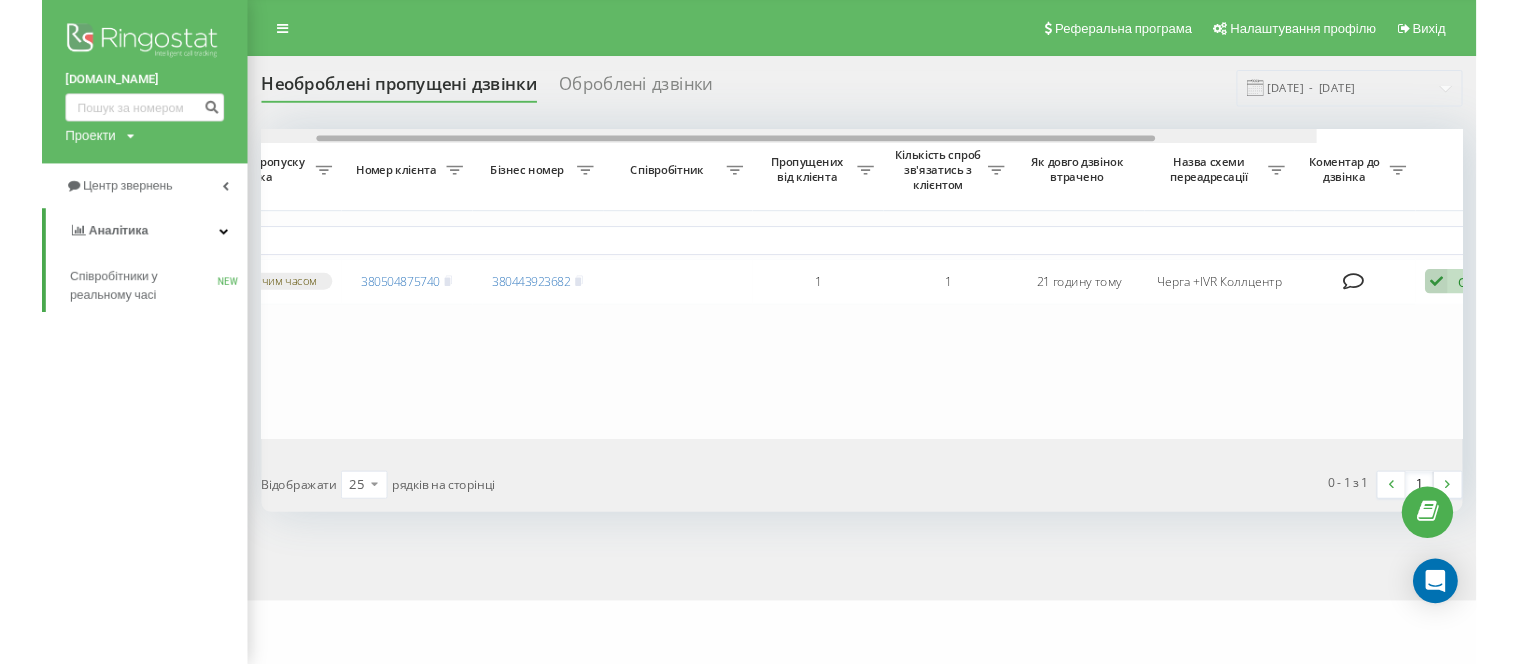 scroll, scrollTop: 0, scrollLeft: 554, axis: horizontal 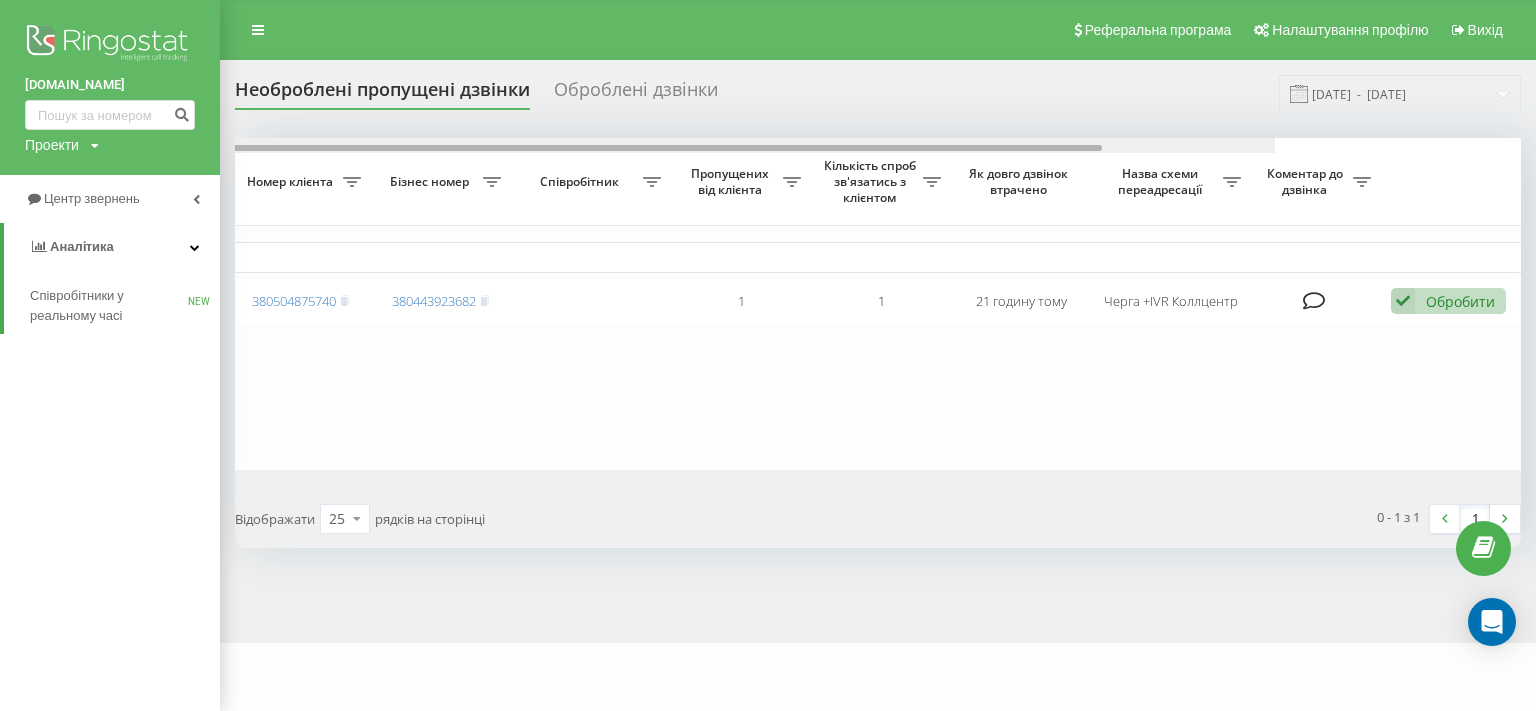 drag, startPoint x: 796, startPoint y: 146, endPoint x: 1348, endPoint y: 152, distance: 552.0326 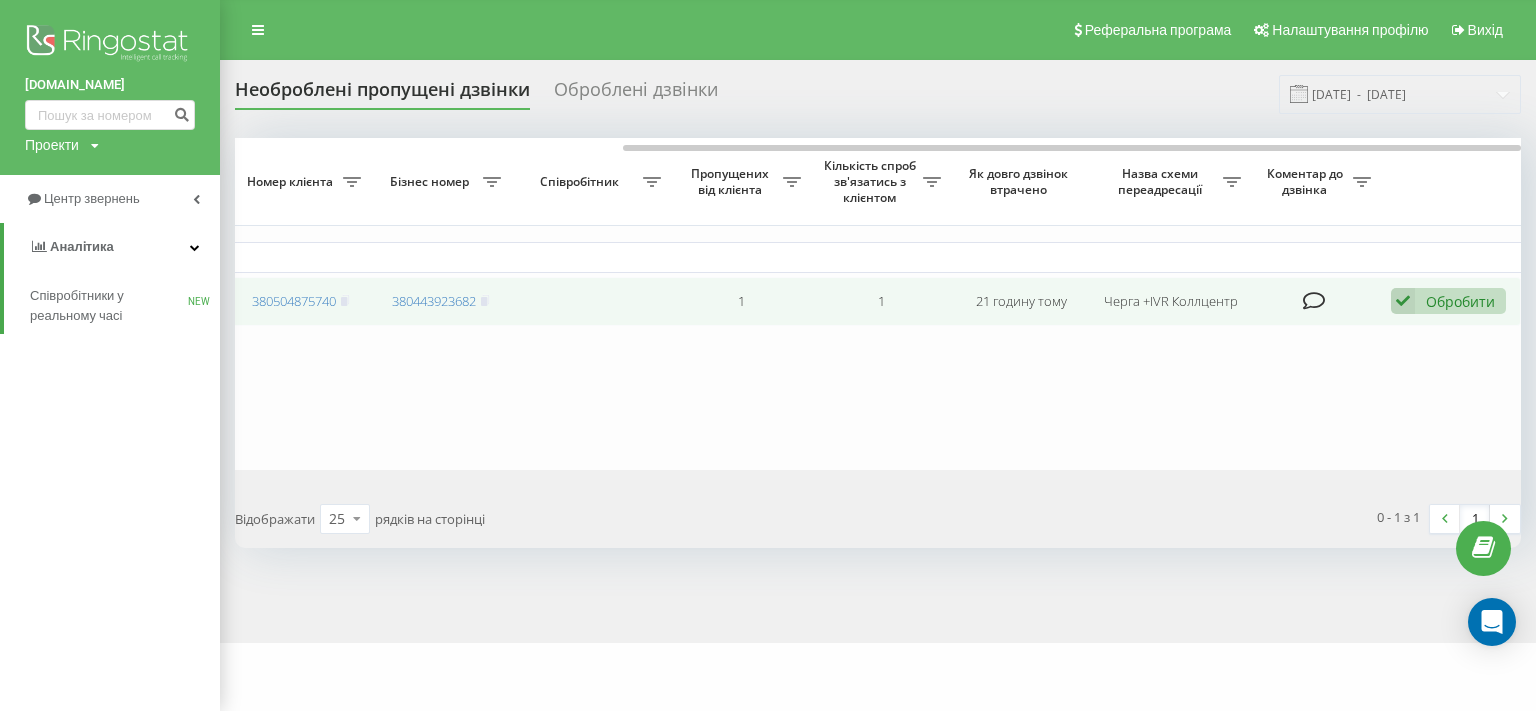 click at bounding box center (1403, 301) 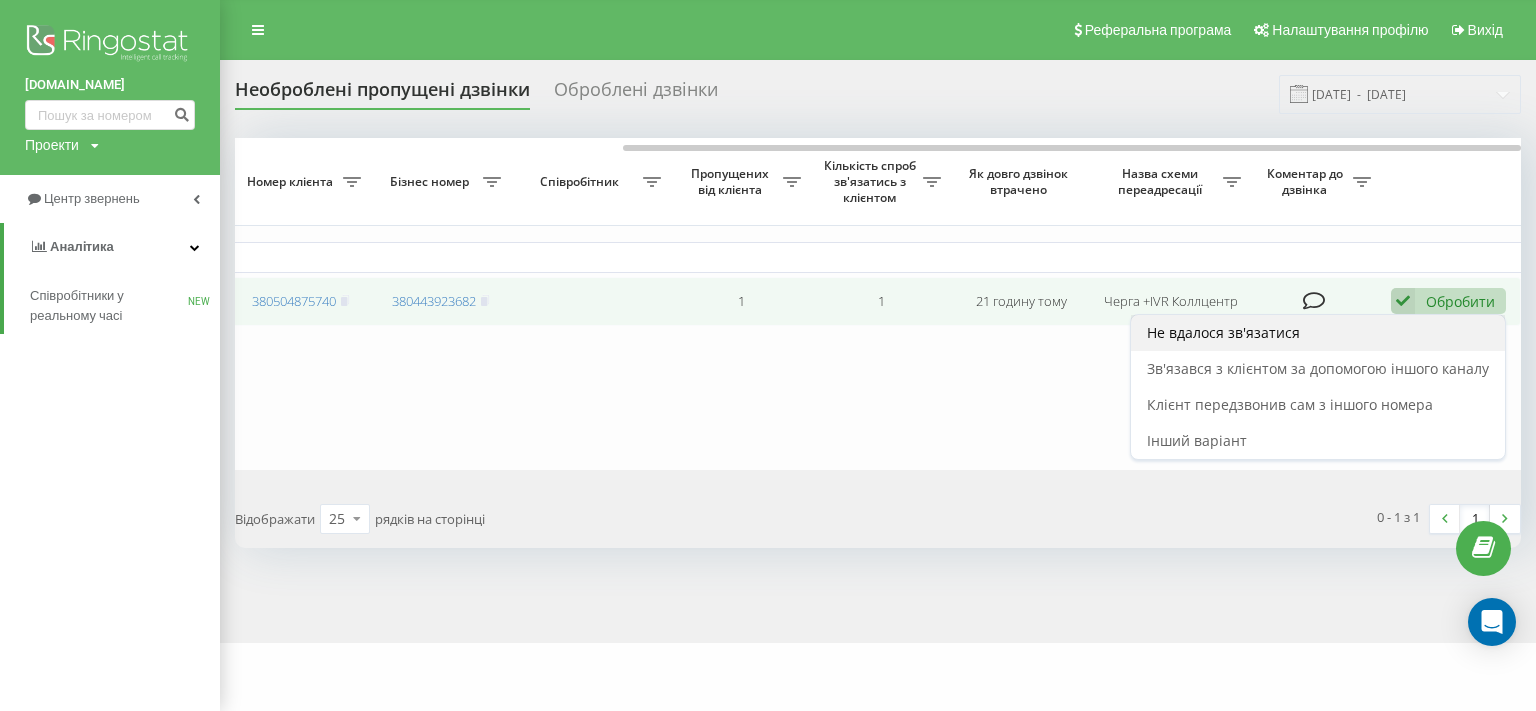 click on "Не вдалося зв'язатися" at bounding box center [1223, 332] 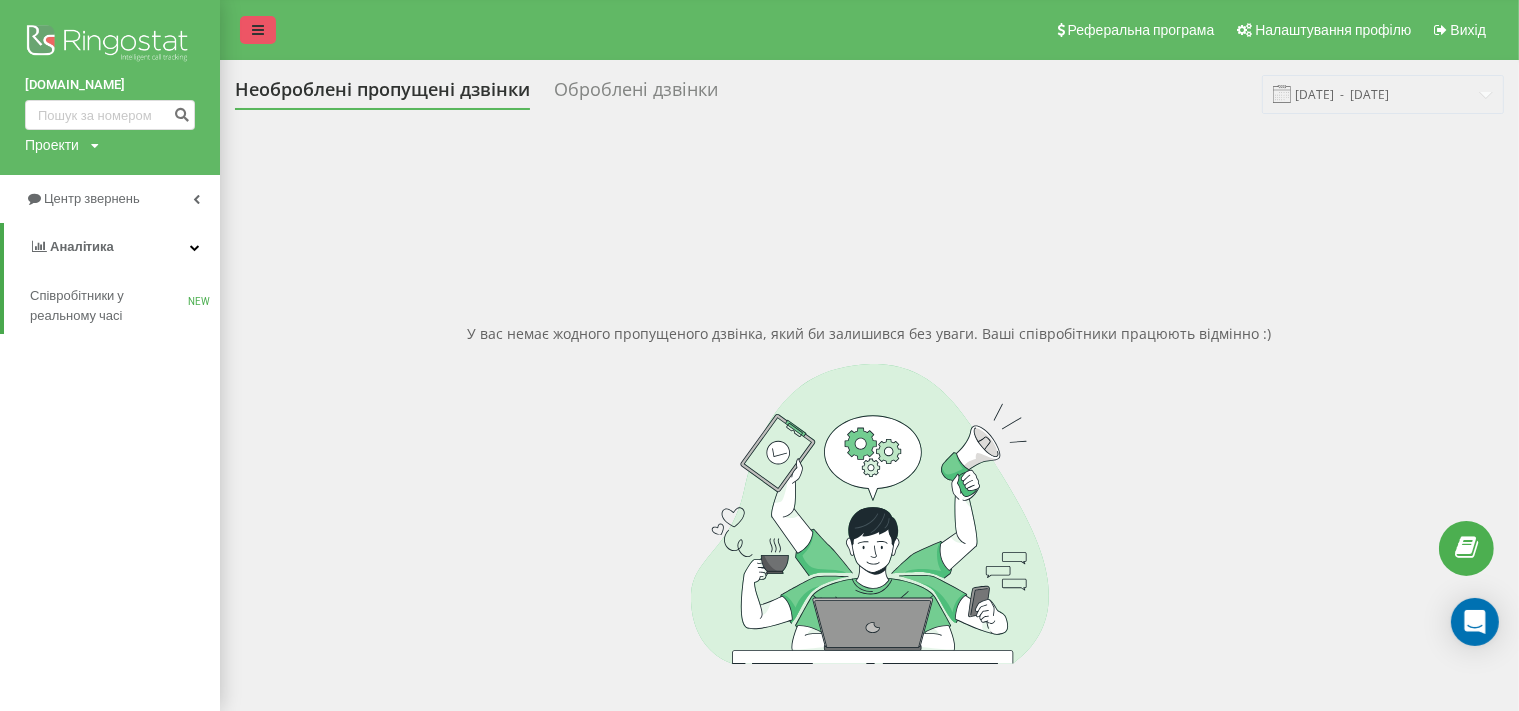 click at bounding box center [258, 30] 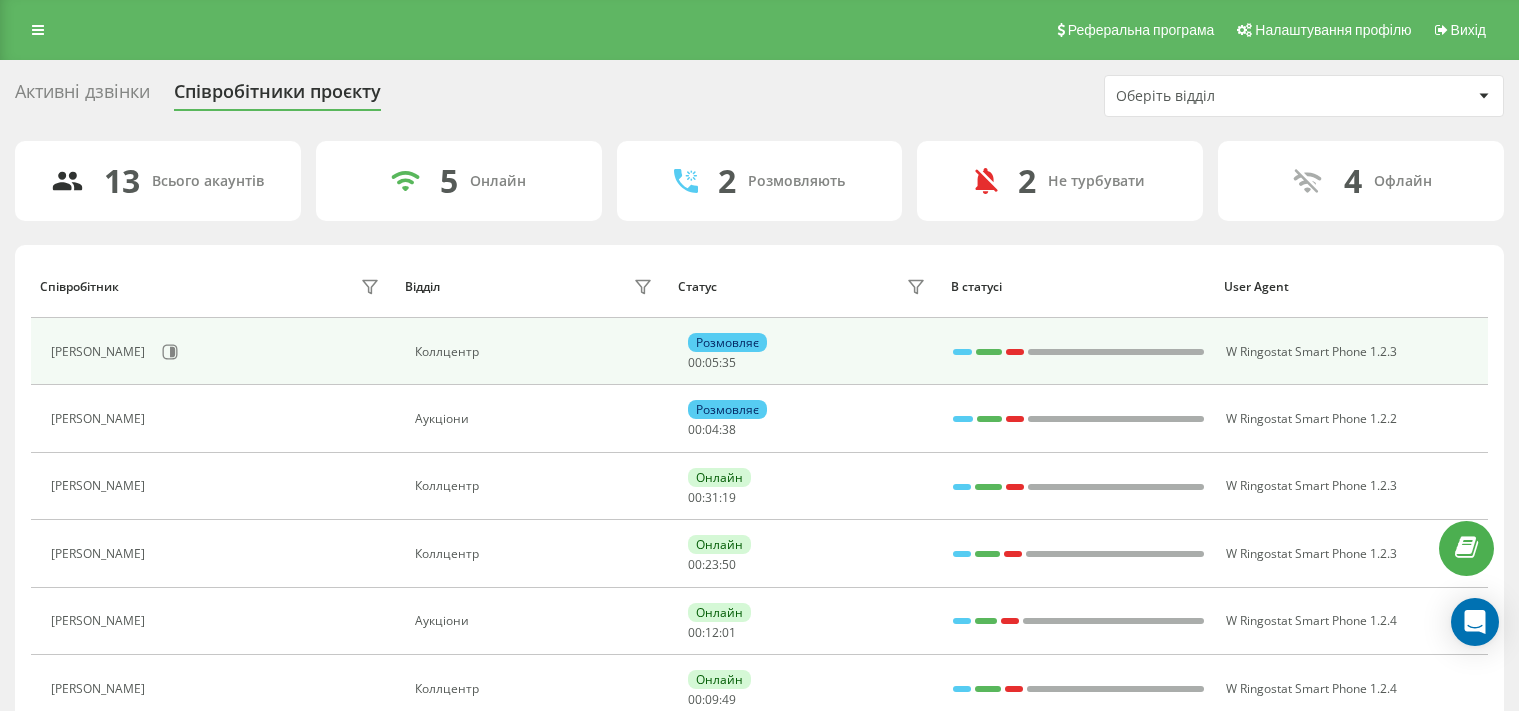 scroll, scrollTop: 0, scrollLeft: 0, axis: both 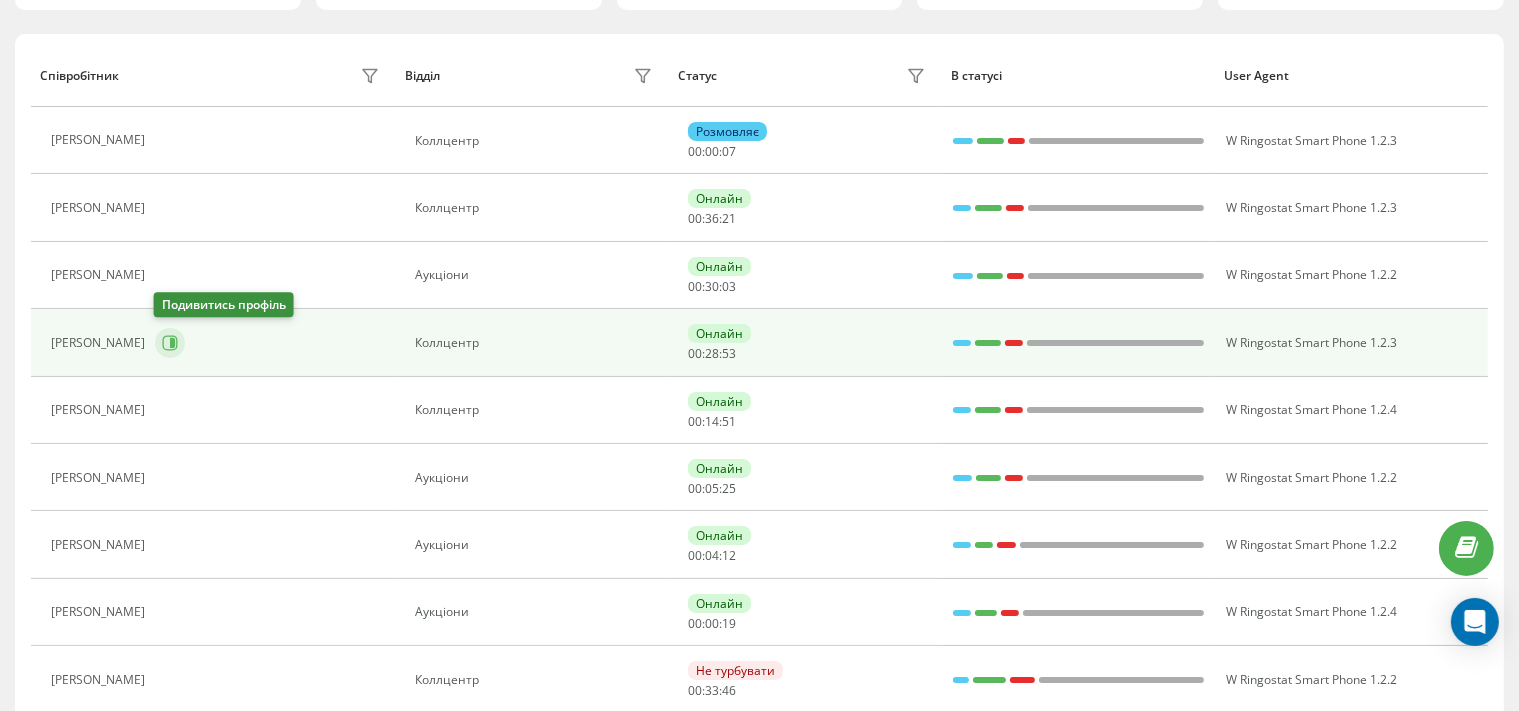 click 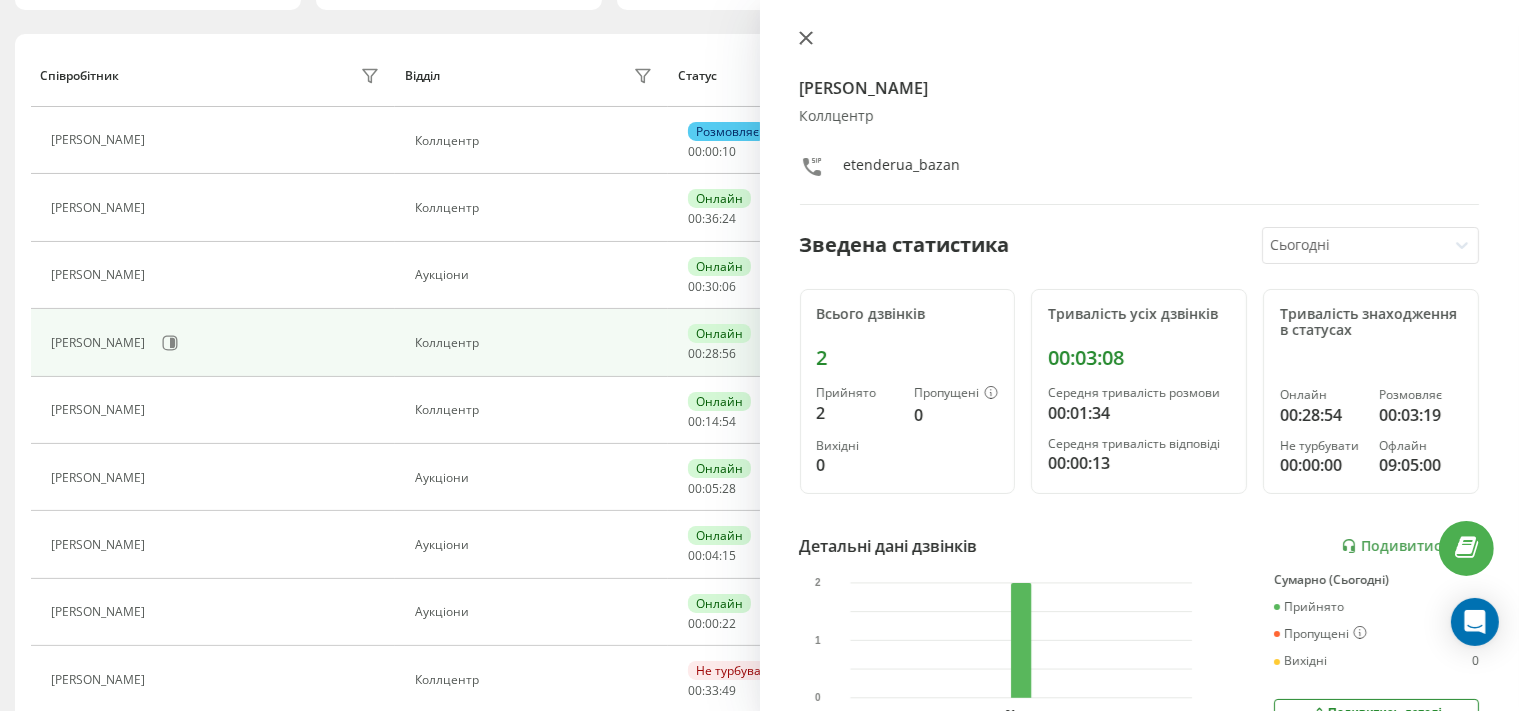 click 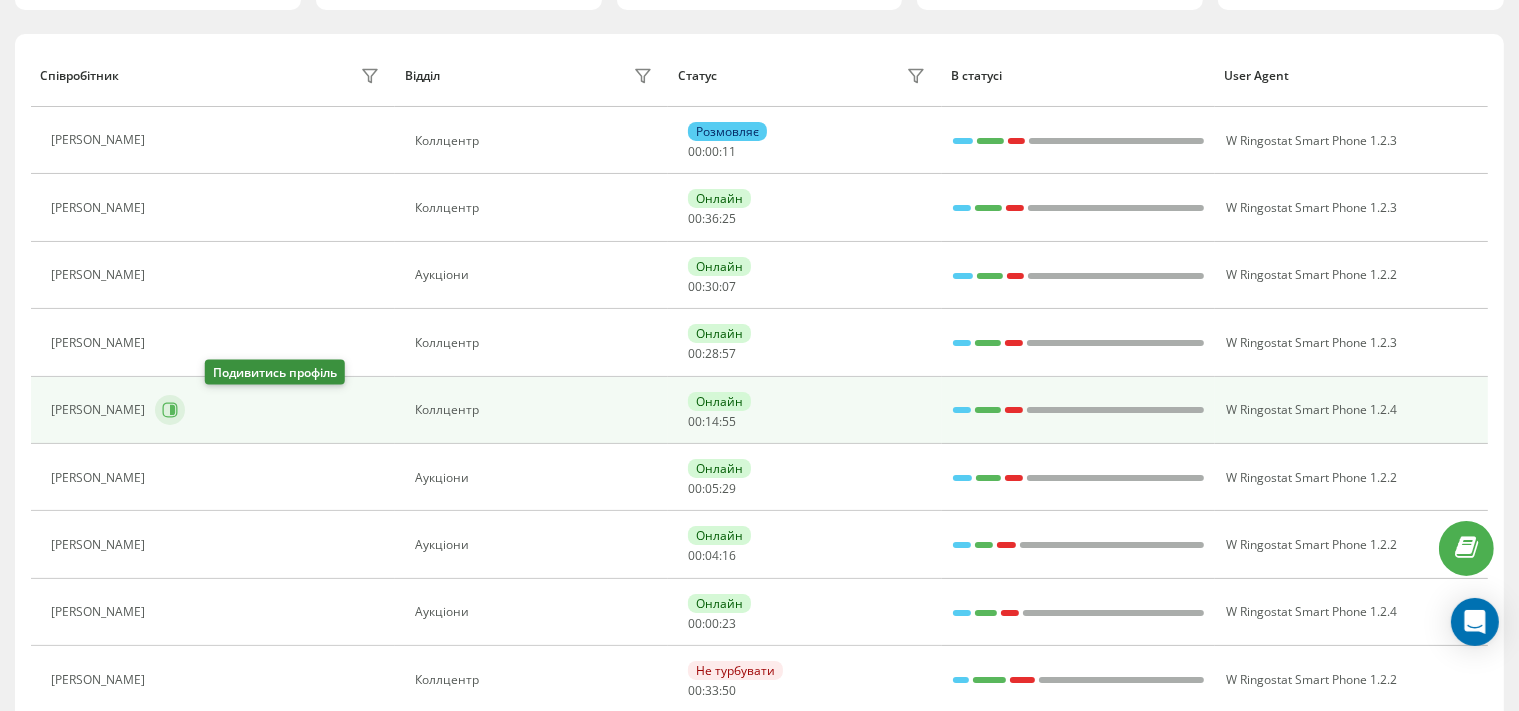 click 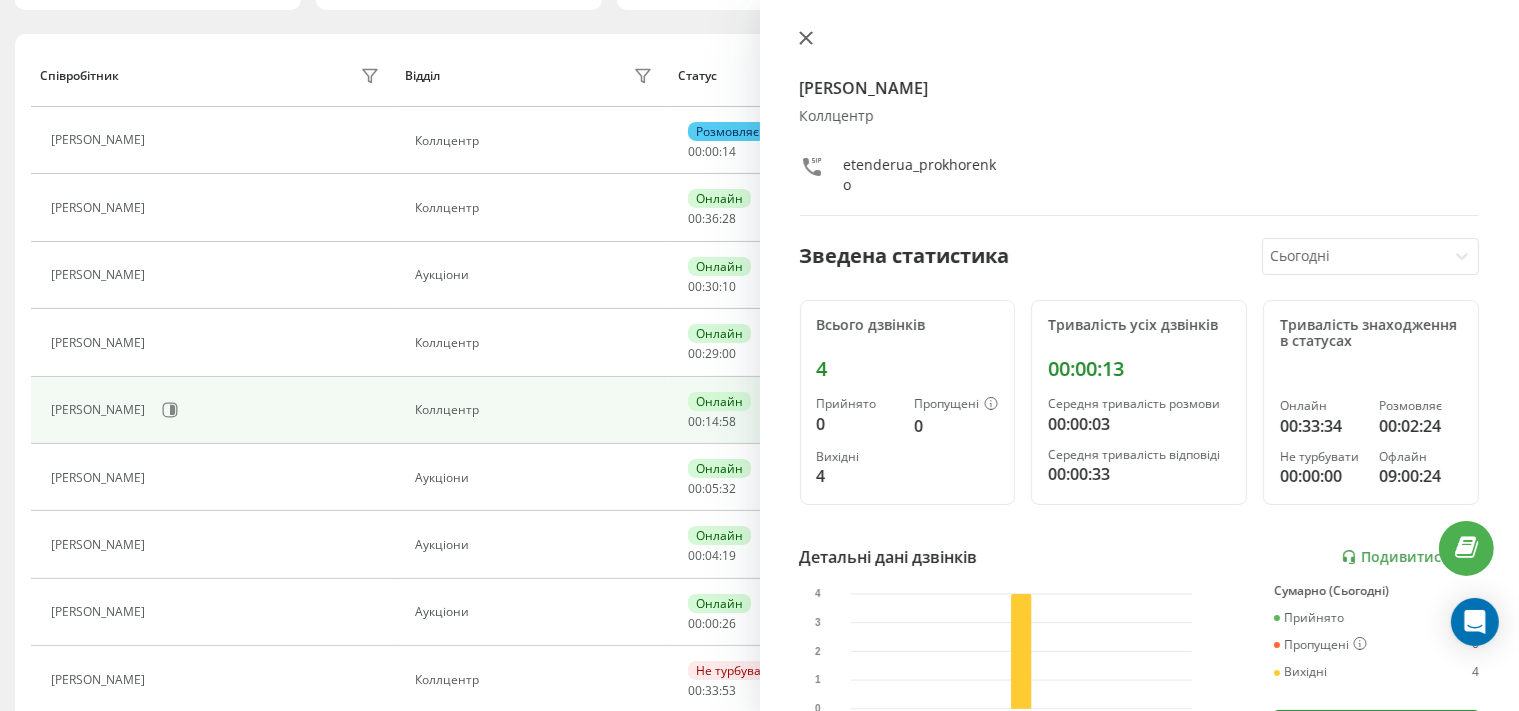 click at bounding box center [806, 39] 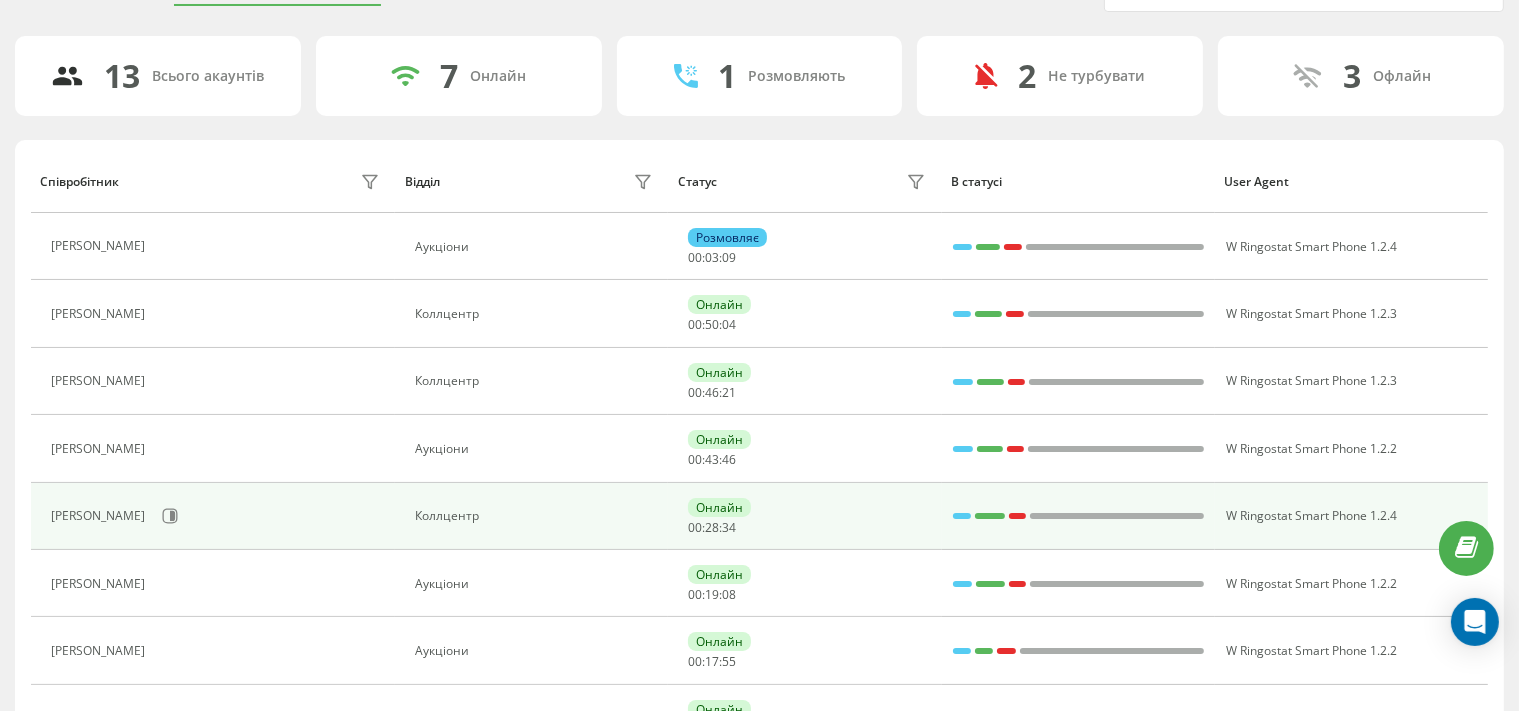 scroll, scrollTop: 0, scrollLeft: 0, axis: both 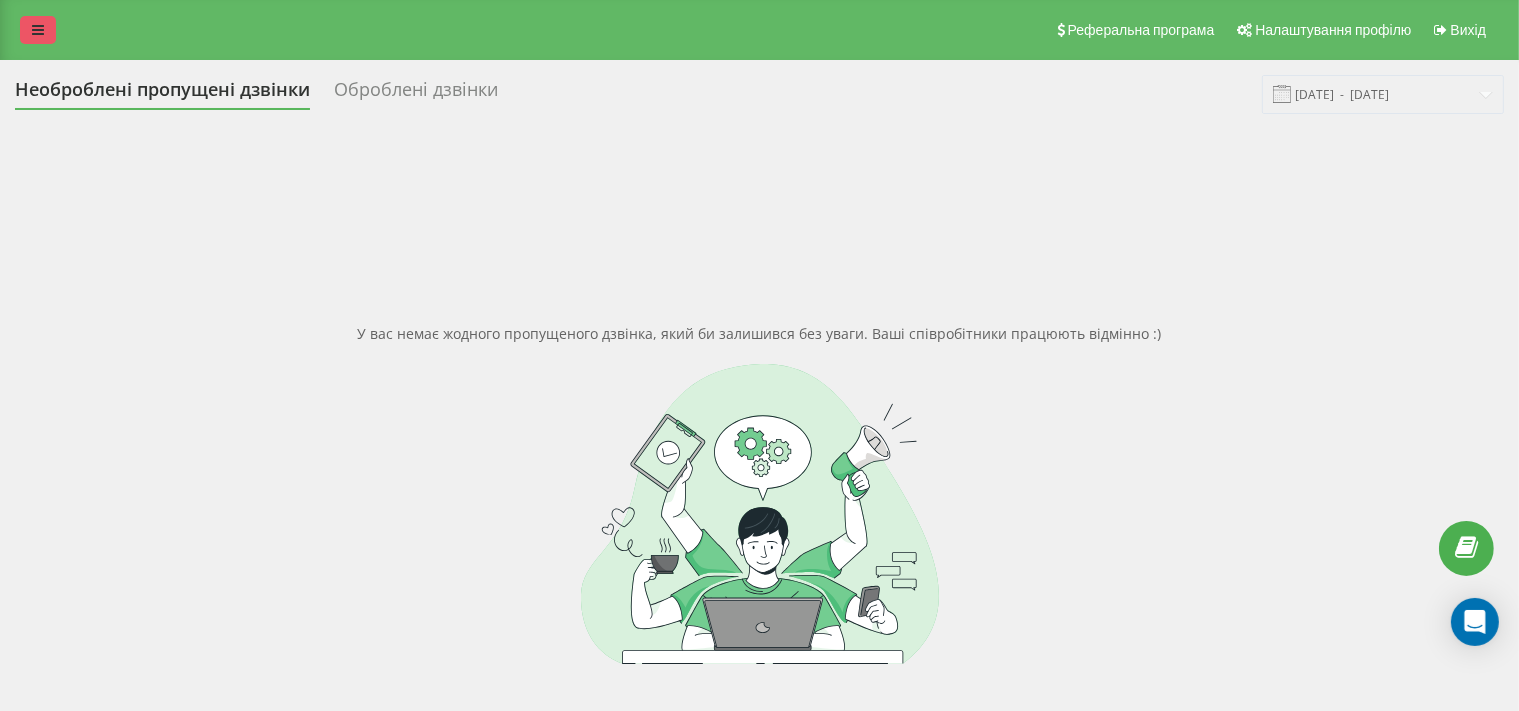 click at bounding box center (38, 30) 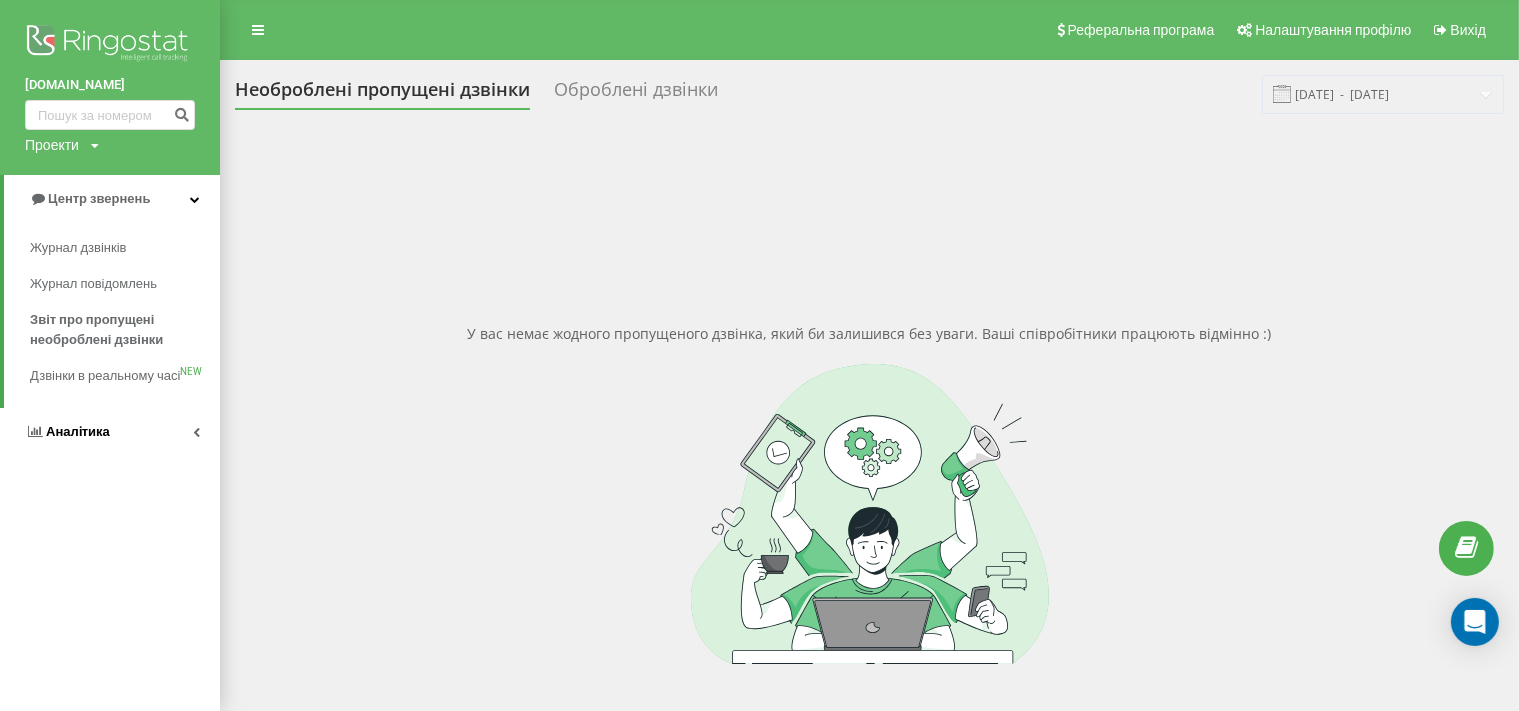 click on "Аналiтика" at bounding box center [78, 431] 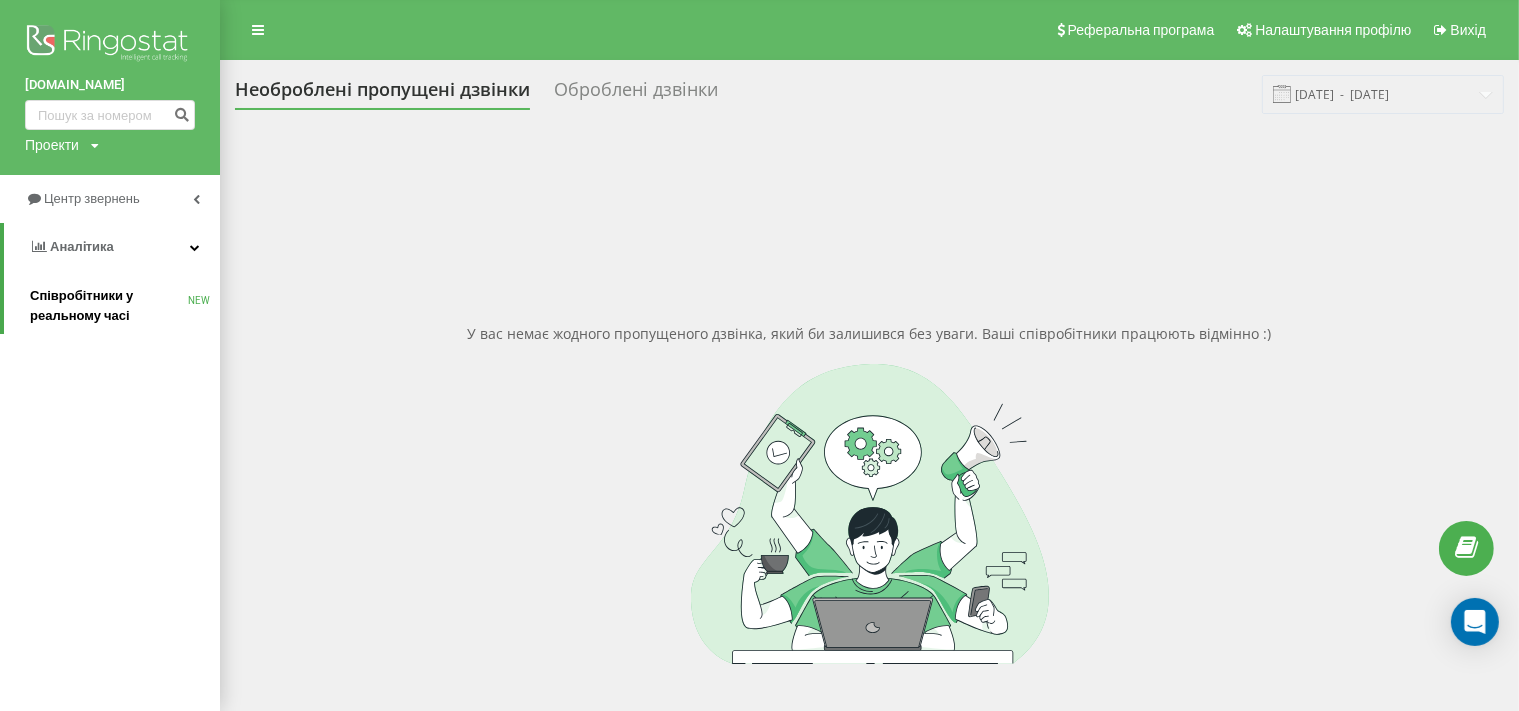 click on "Співробітники у реальному часі" at bounding box center (109, 306) 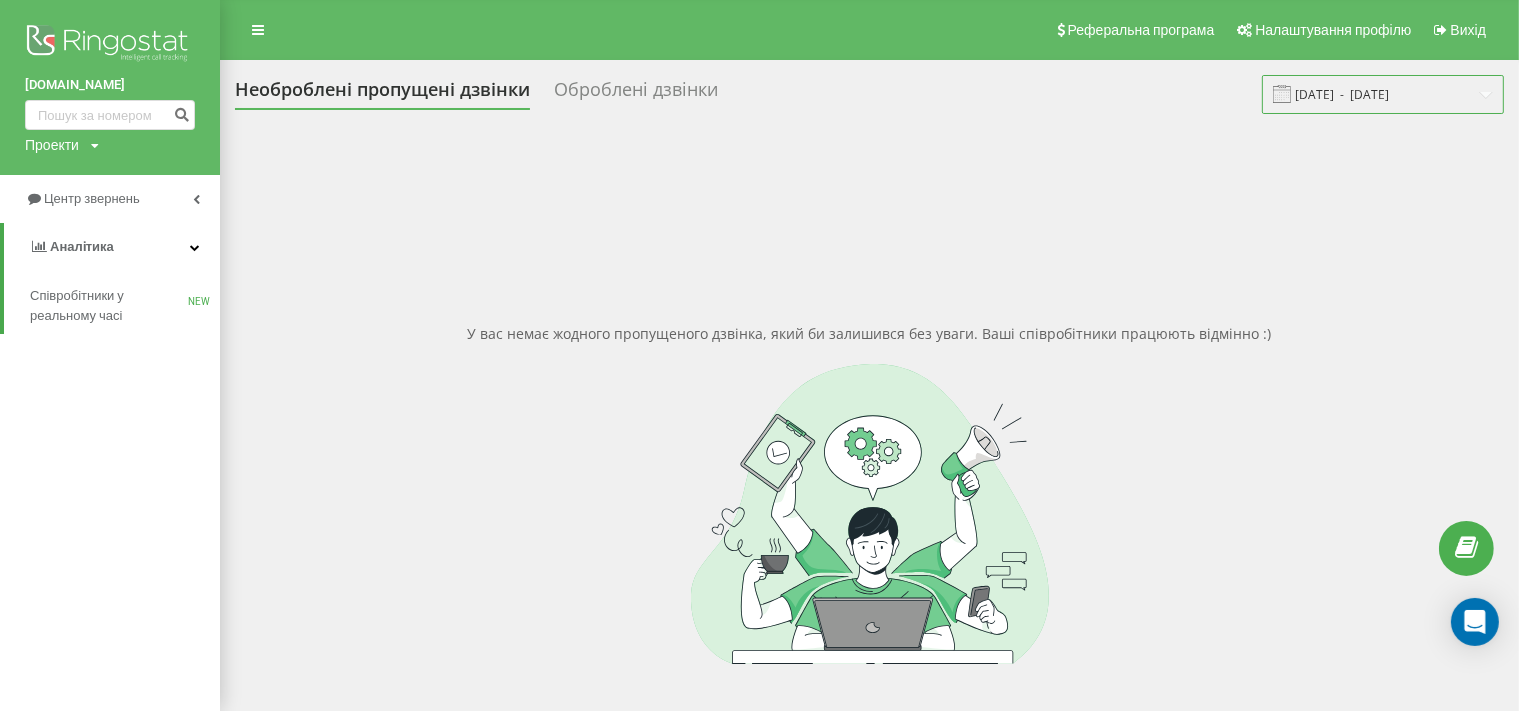 click on "[DATE]  -  [DATE]" at bounding box center [1383, 94] 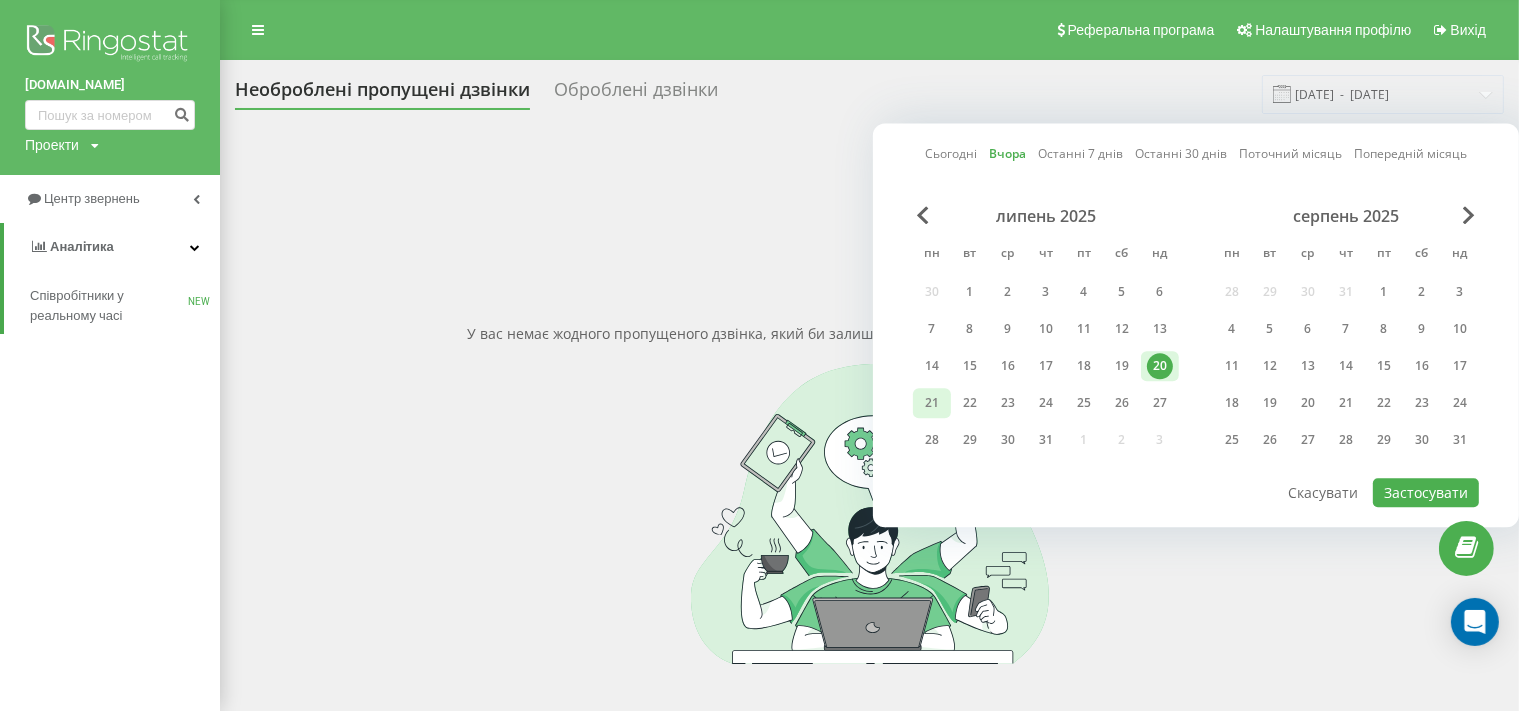 click on "21" at bounding box center [932, 403] 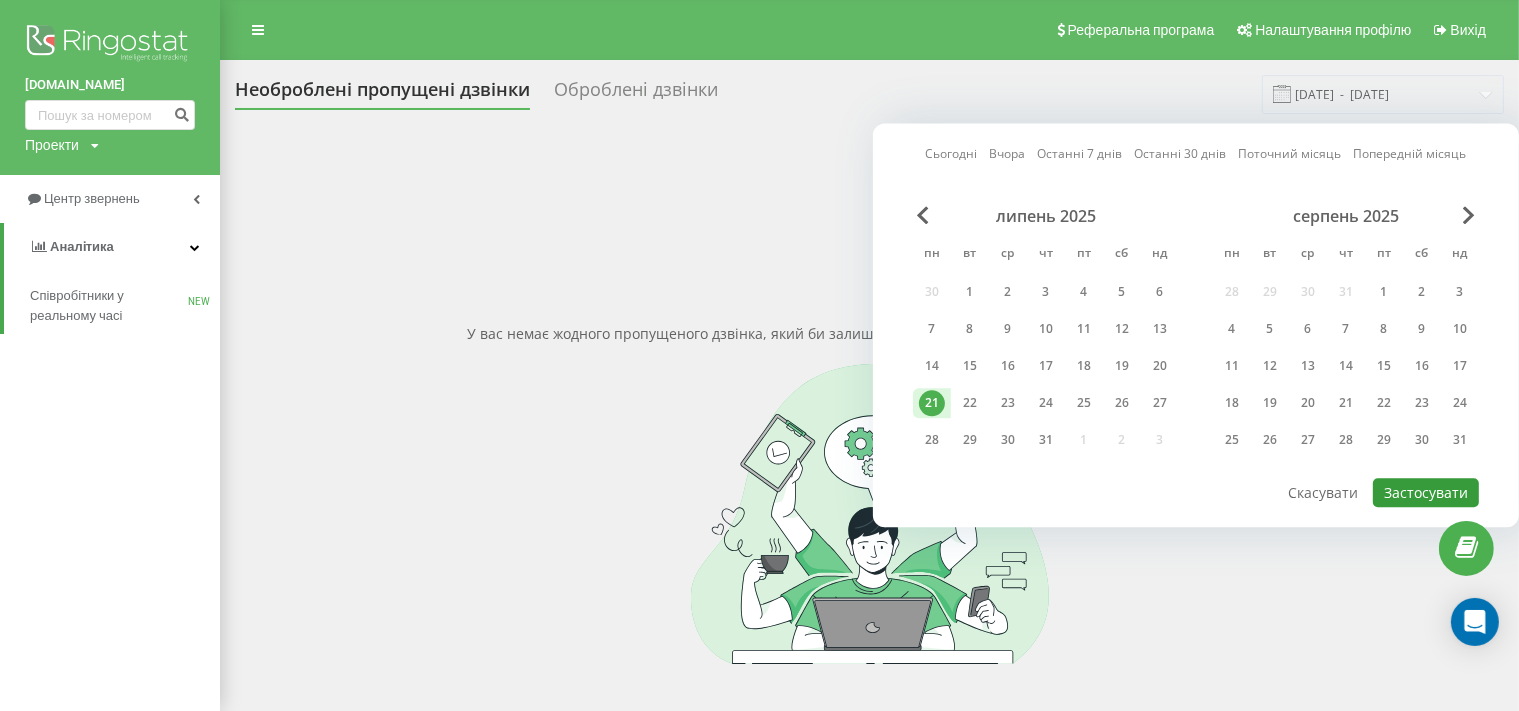 click on "Застосувати" at bounding box center [1426, 492] 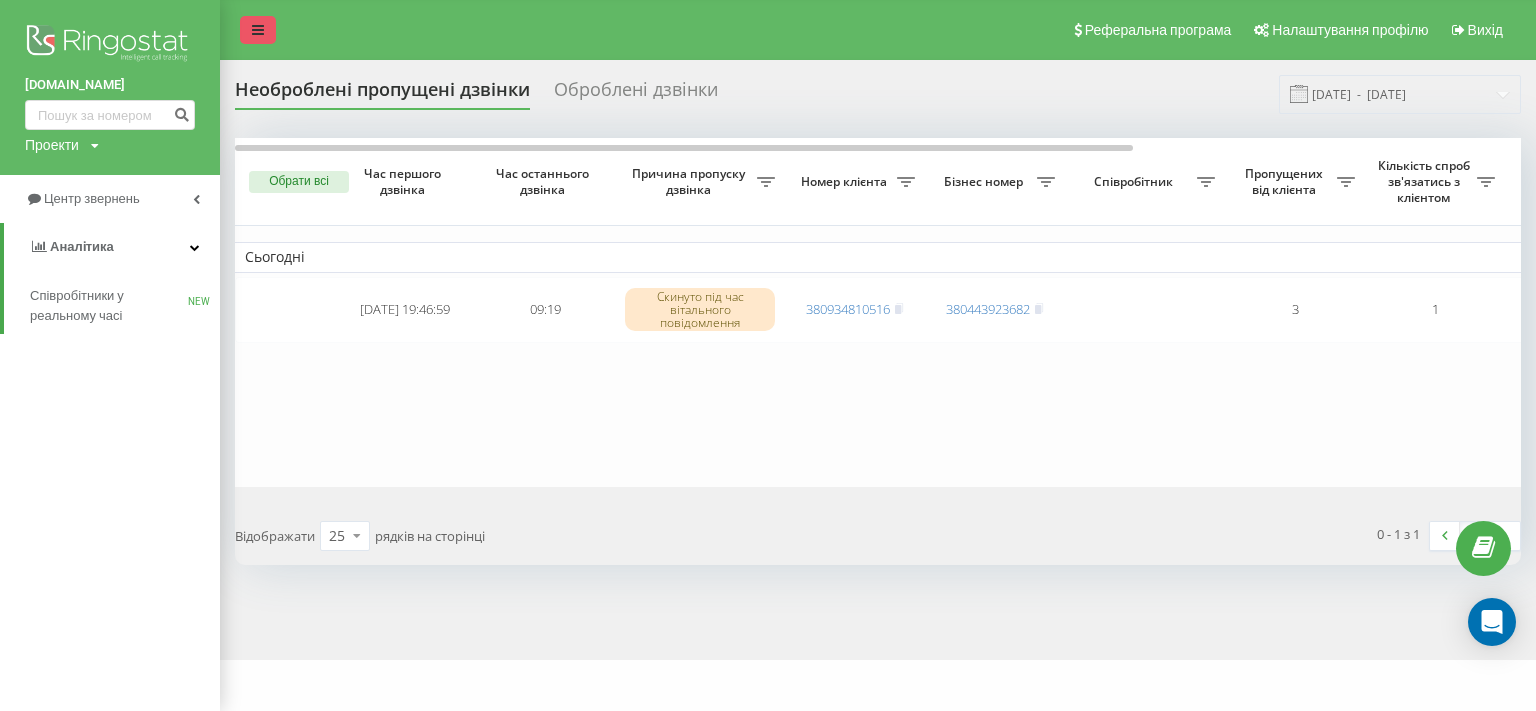 click at bounding box center [258, 30] 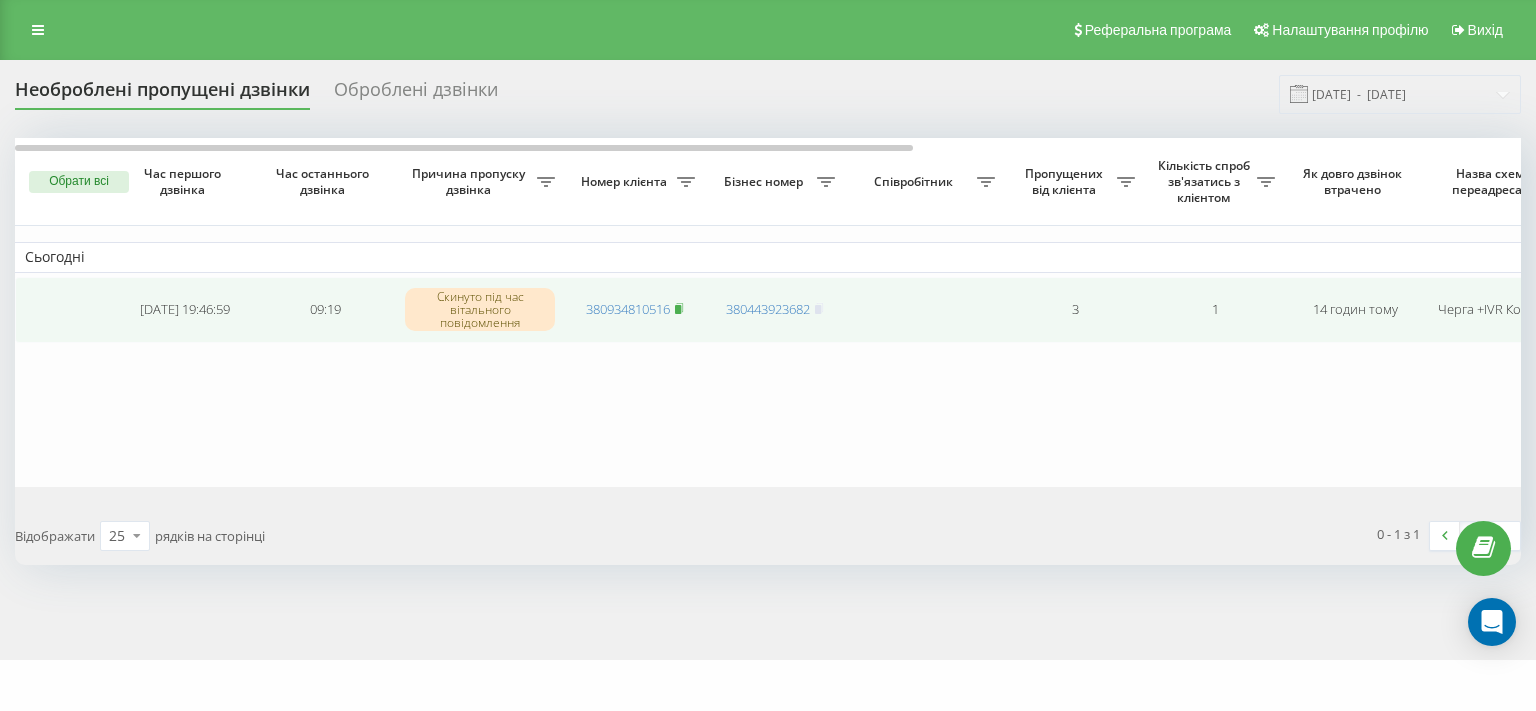 click 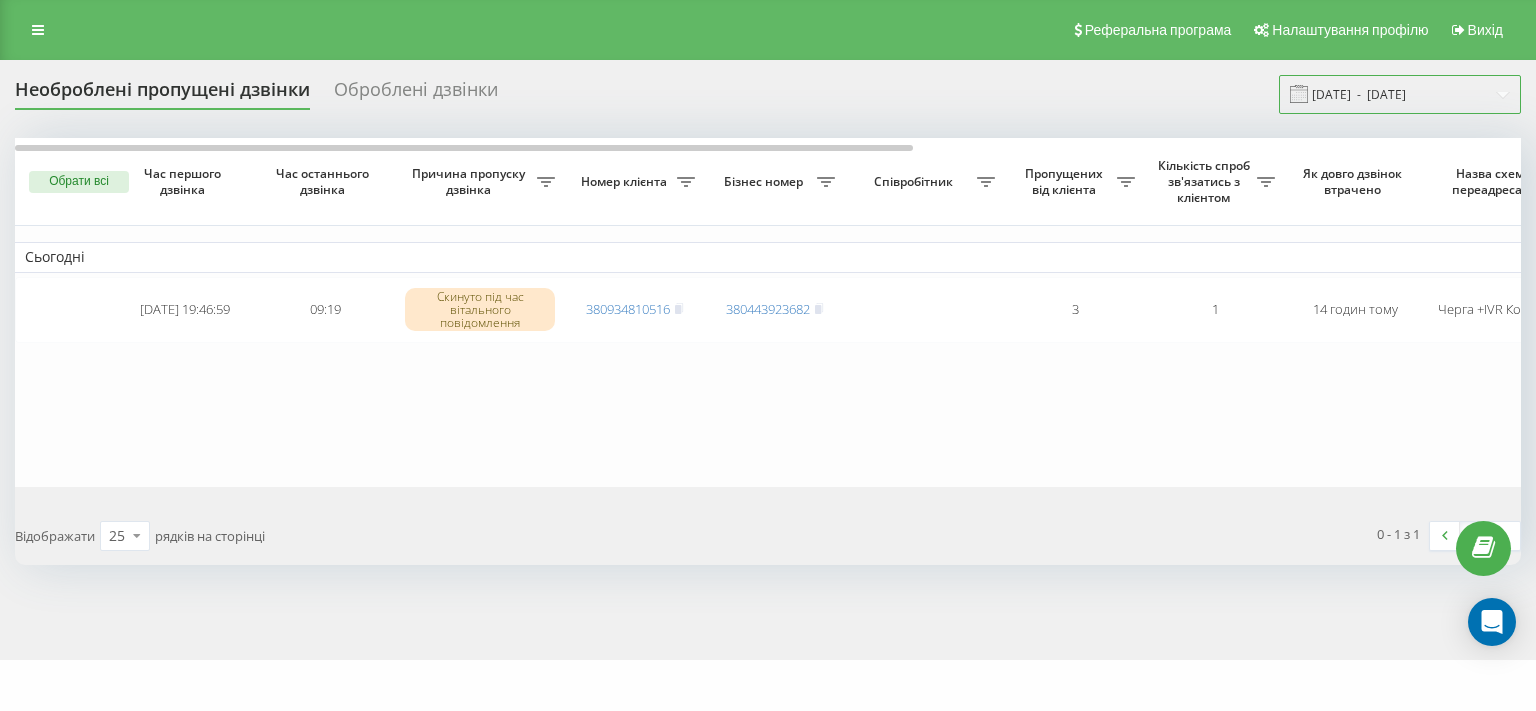 click on "[DATE]  -  [DATE]" at bounding box center [1400, 94] 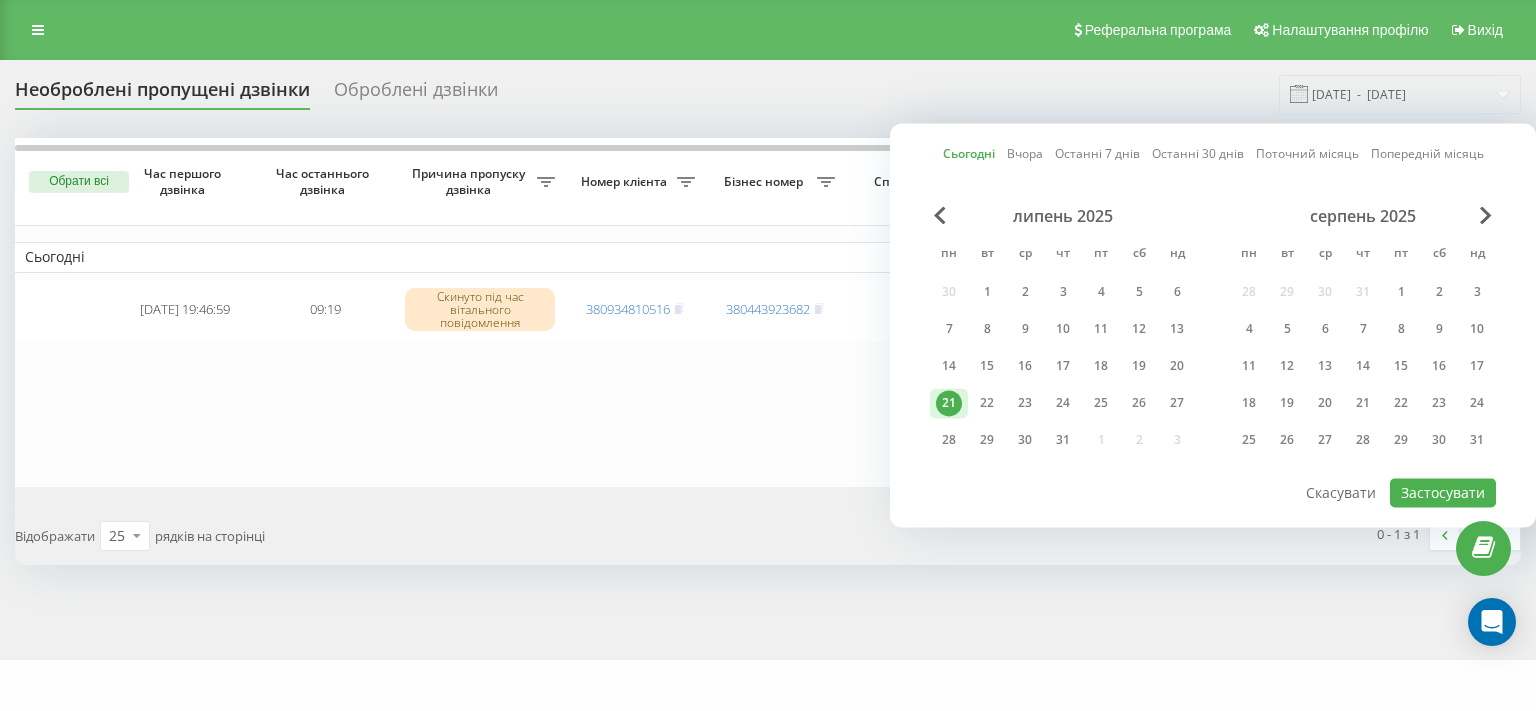 click on "21" at bounding box center (949, 403) 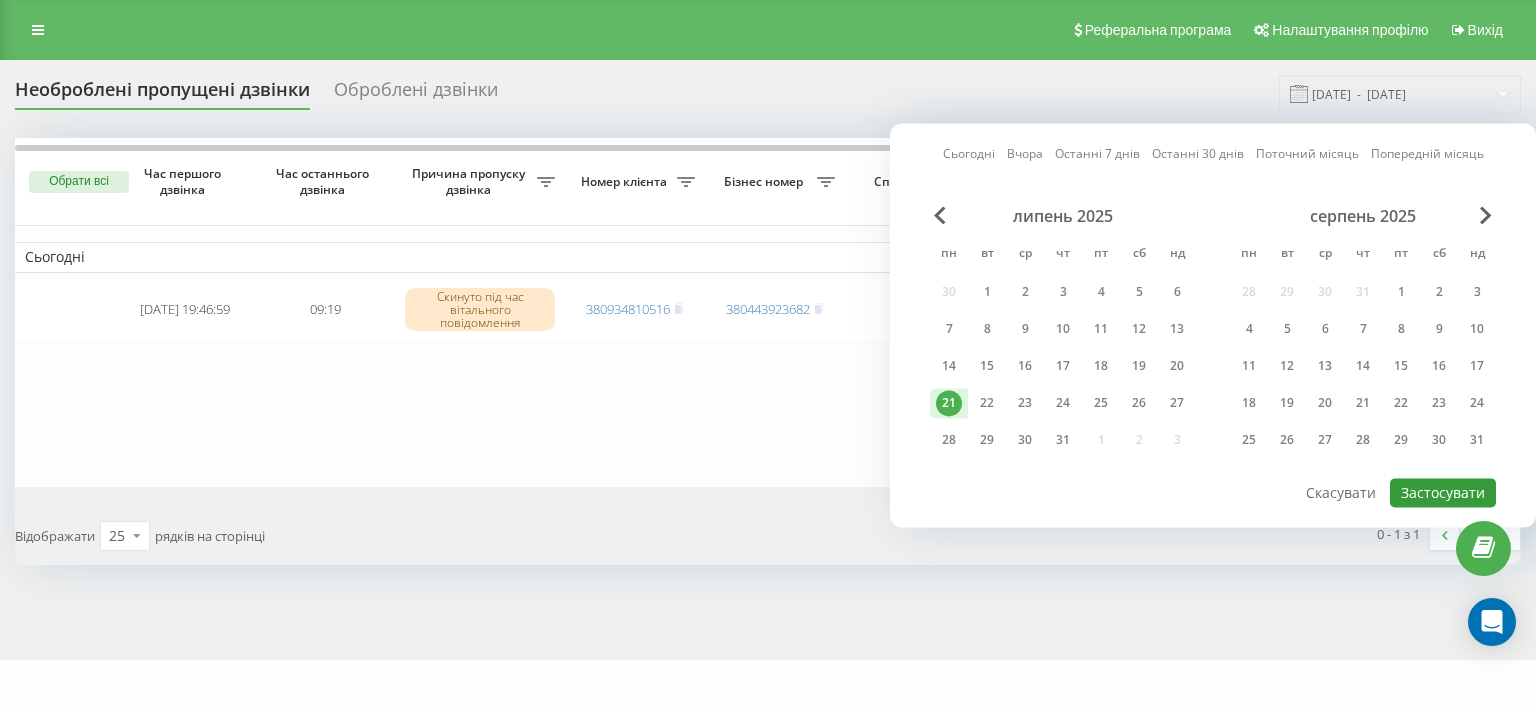 click on "Застосувати" at bounding box center (1443, 492) 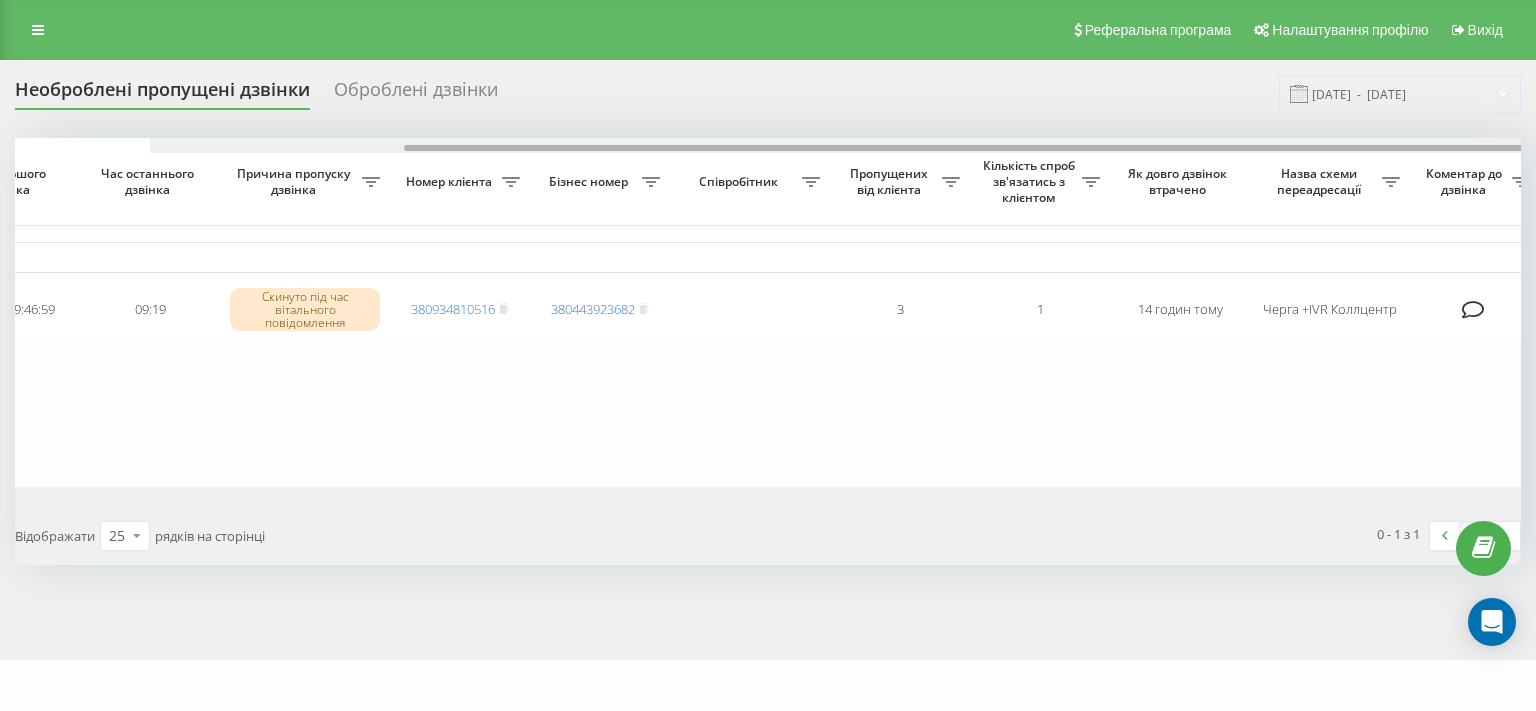 scroll, scrollTop: 0, scrollLeft: 334, axis: horizontal 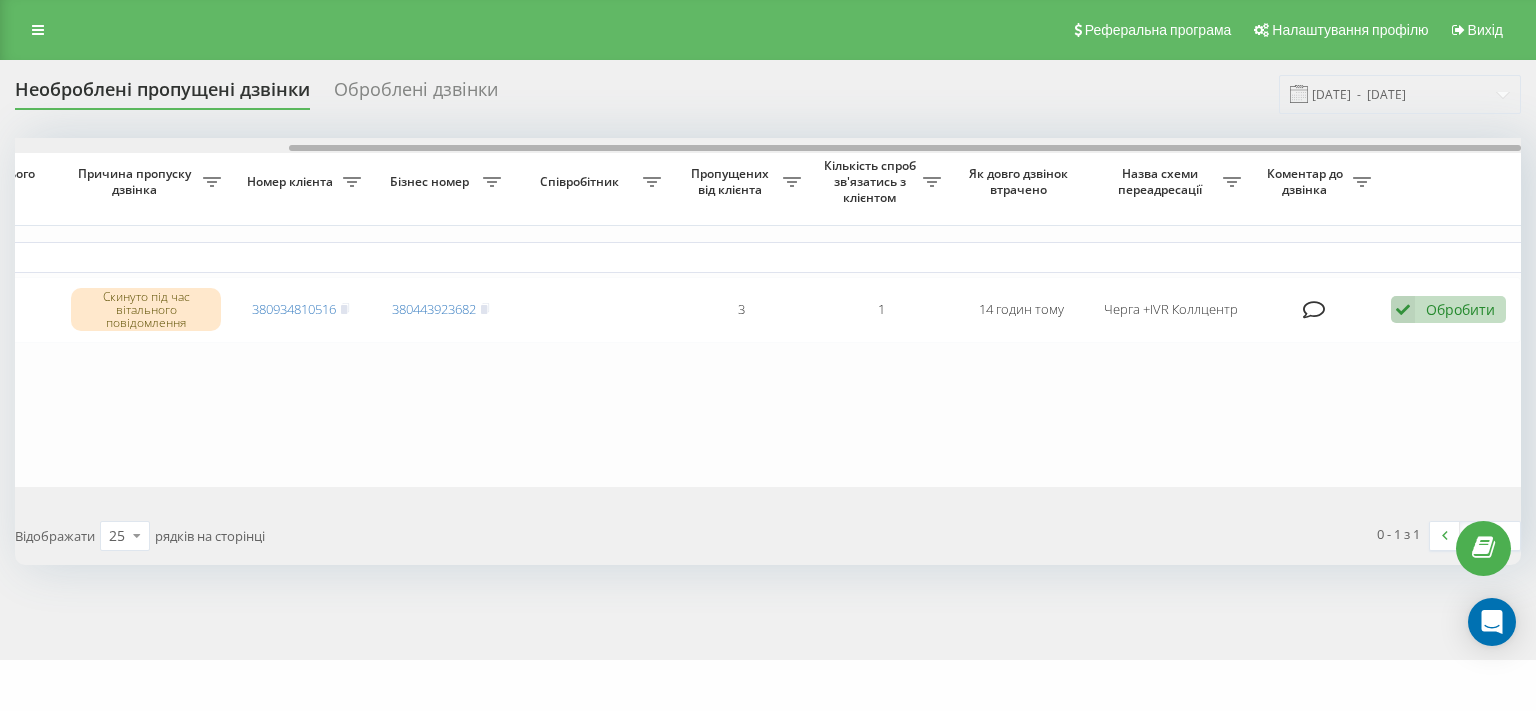 drag, startPoint x: 855, startPoint y: 146, endPoint x: 1206, endPoint y: 150, distance: 351.0228 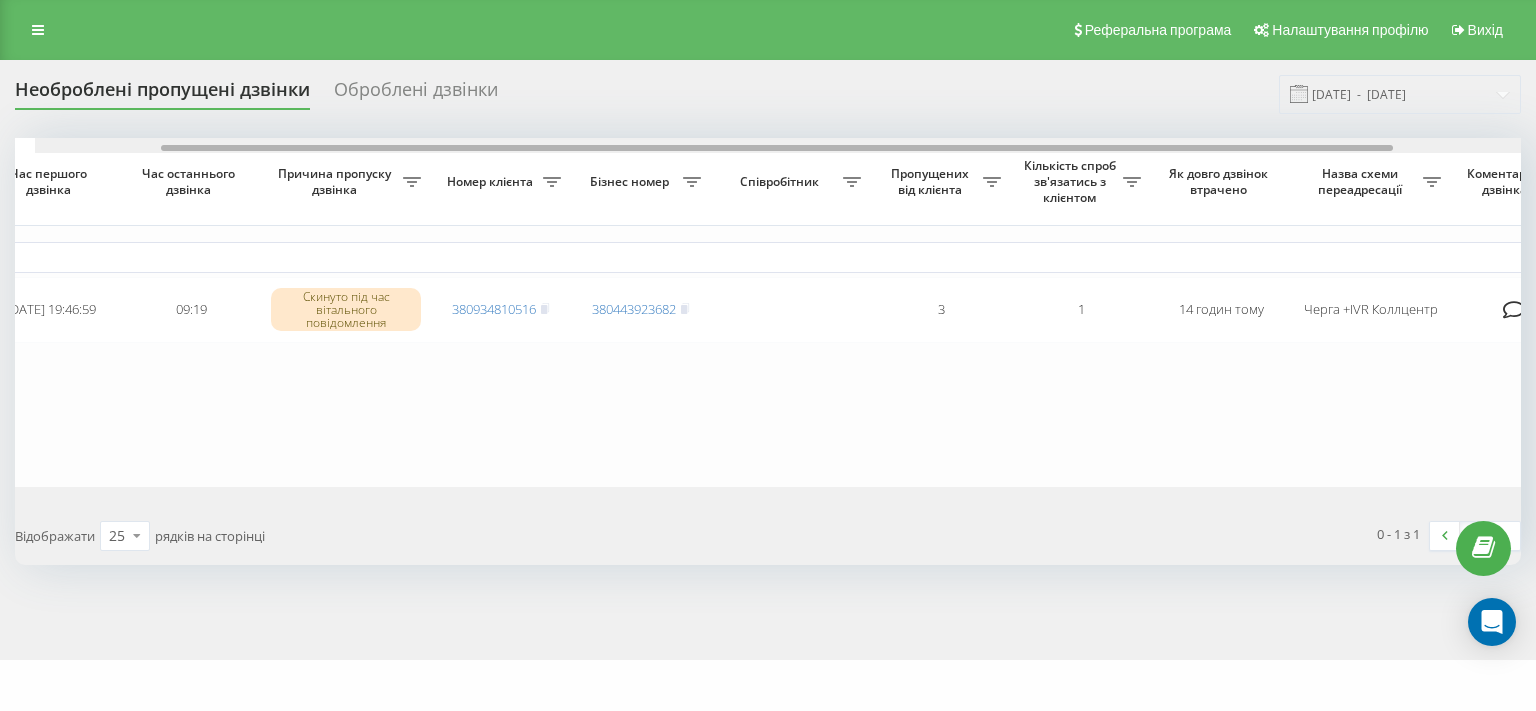 scroll, scrollTop: 0, scrollLeft: 0, axis: both 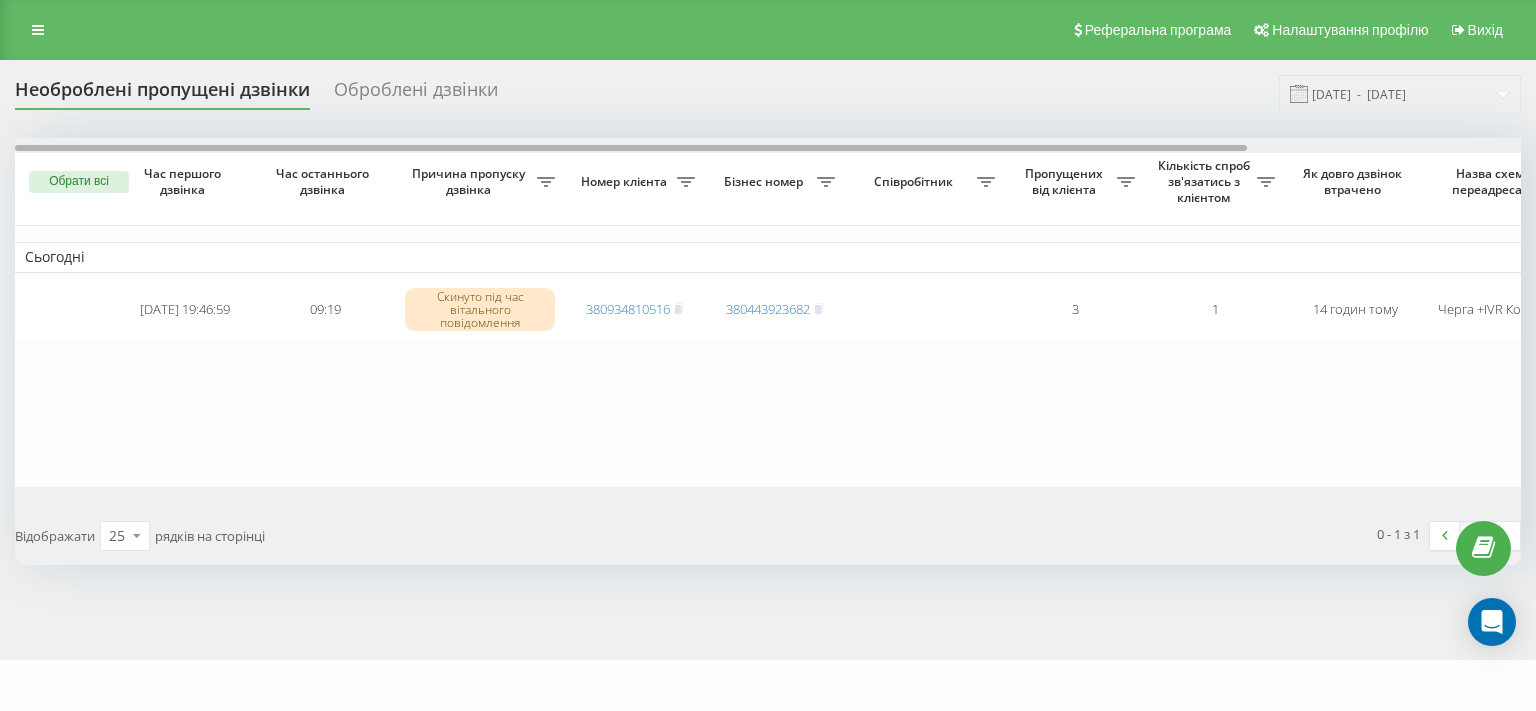drag, startPoint x: 814, startPoint y: 148, endPoint x: 524, endPoint y: 203, distance: 295.16943 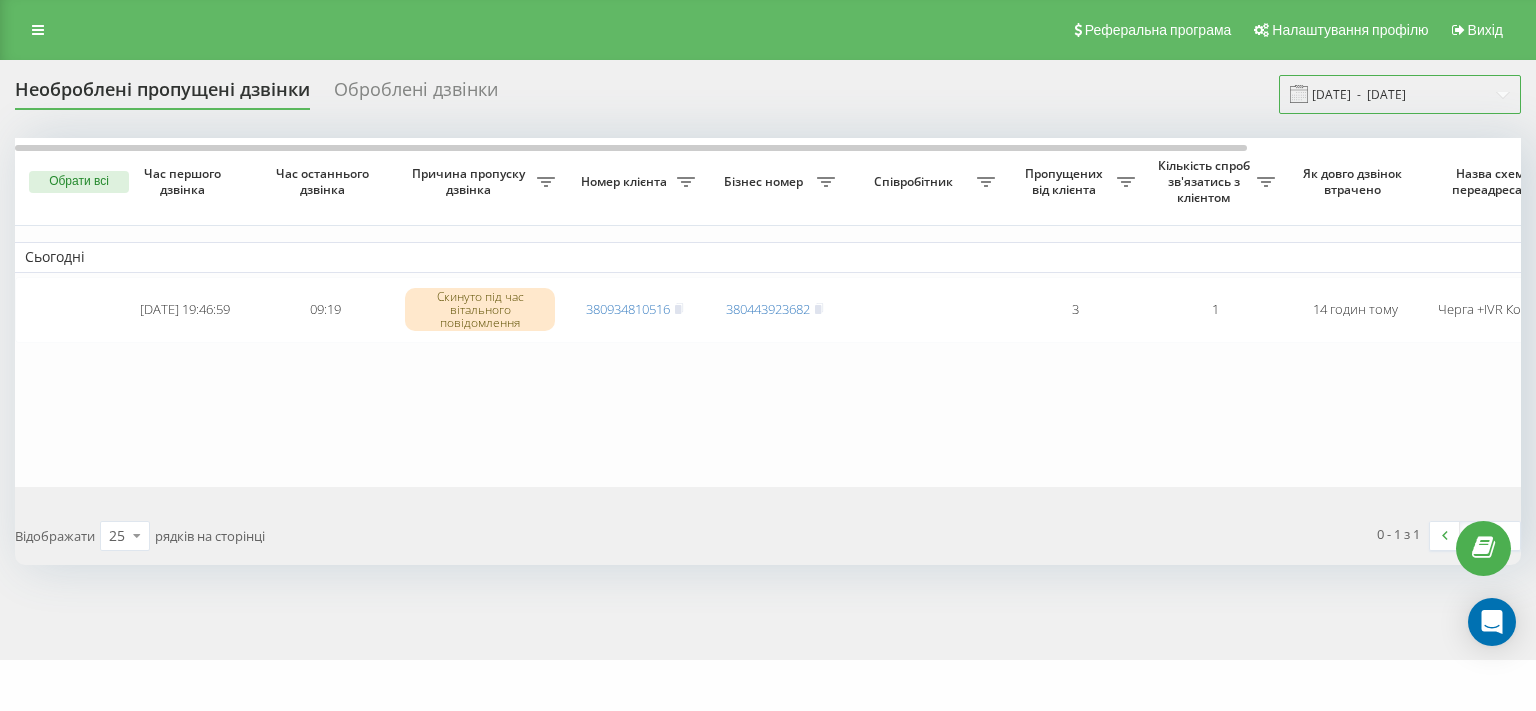 click on "21.07.2025  -  21.07.2025" at bounding box center [1400, 94] 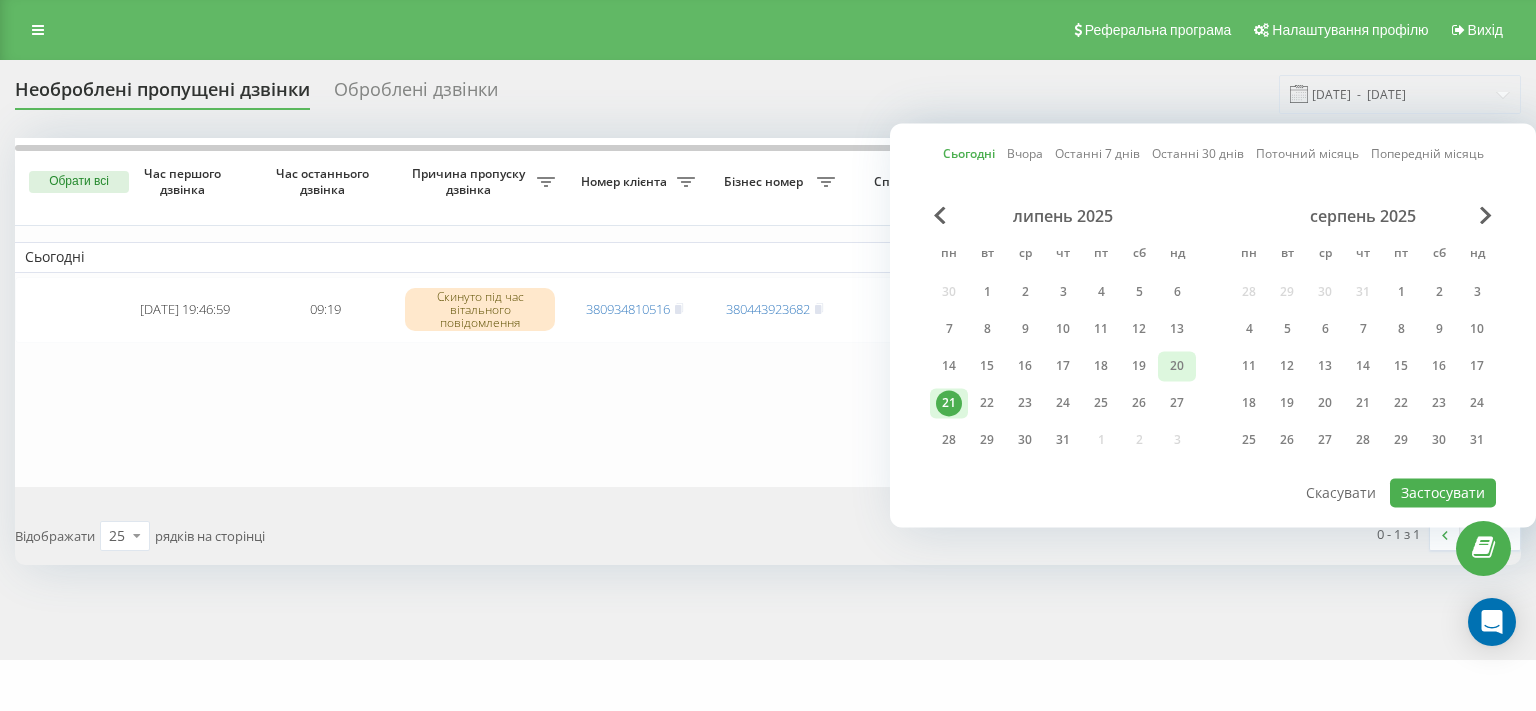 click on "20" at bounding box center (1177, 366) 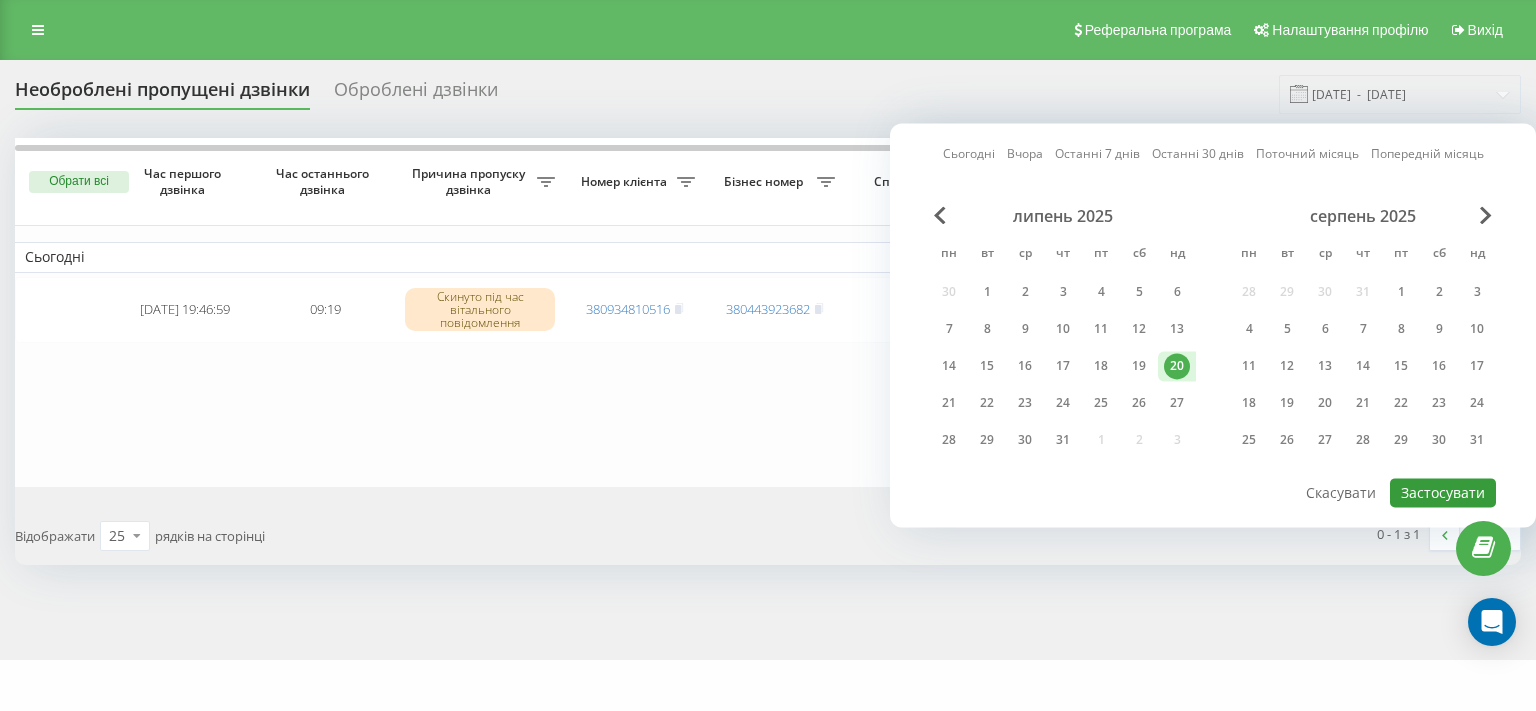 click on "Застосувати" at bounding box center (1443, 492) 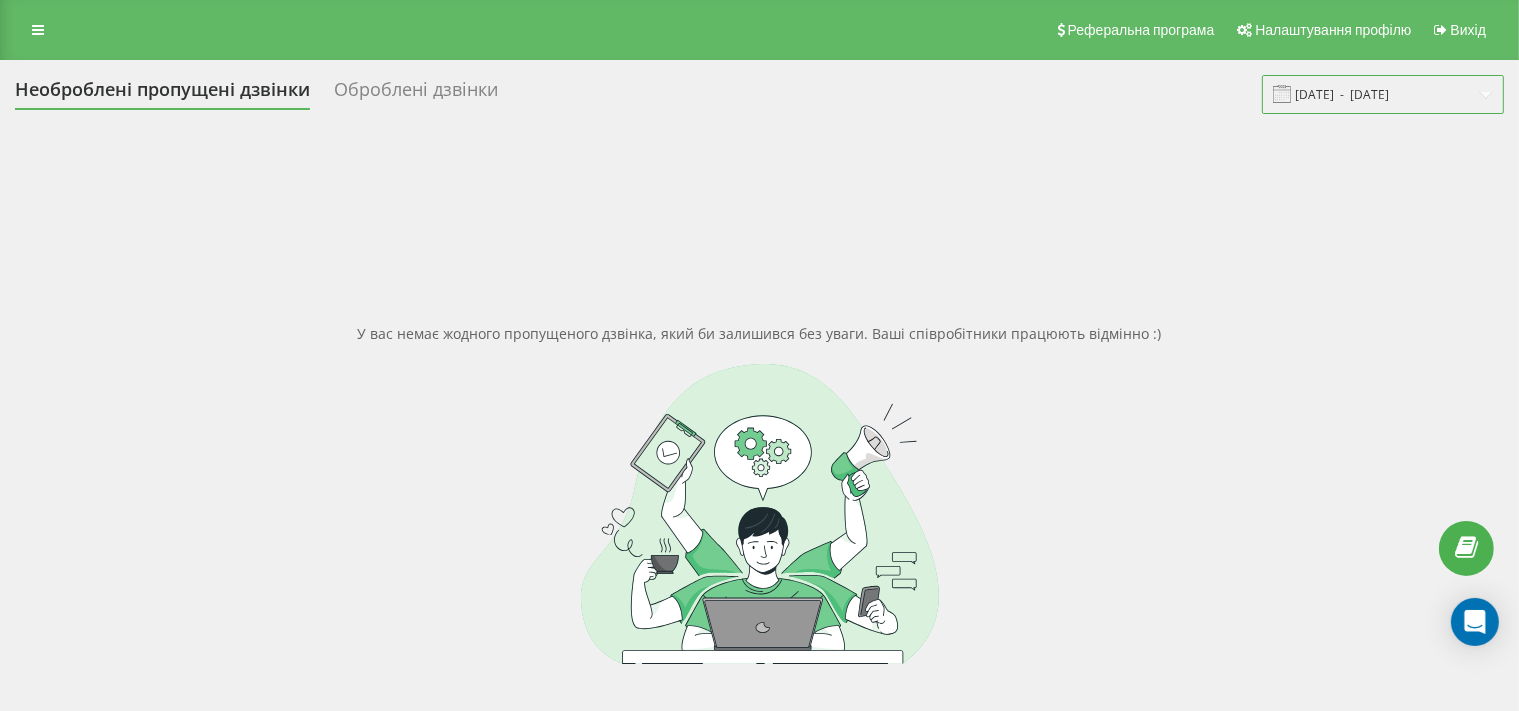 click on "20.07.2025  -  20.07.2025" at bounding box center [1383, 94] 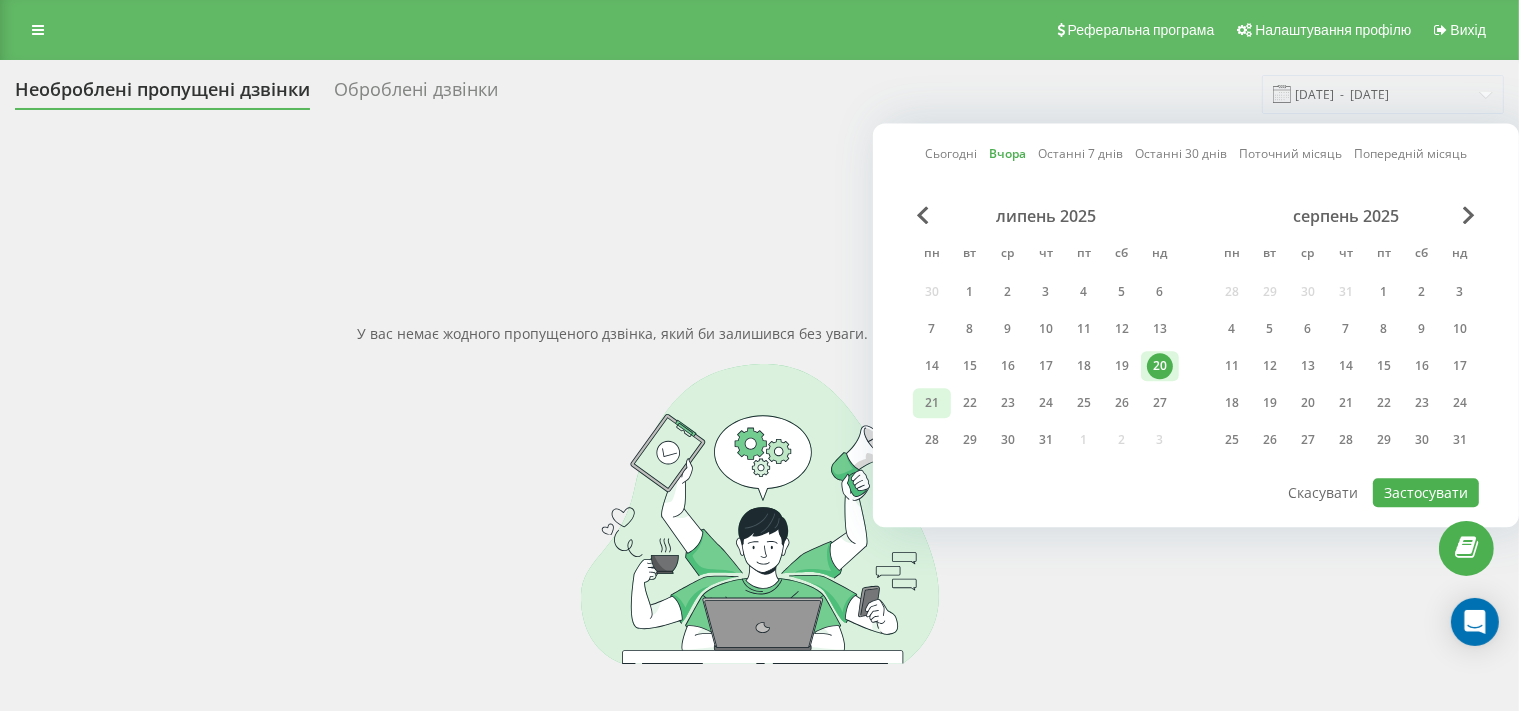 click on "21" at bounding box center [932, 403] 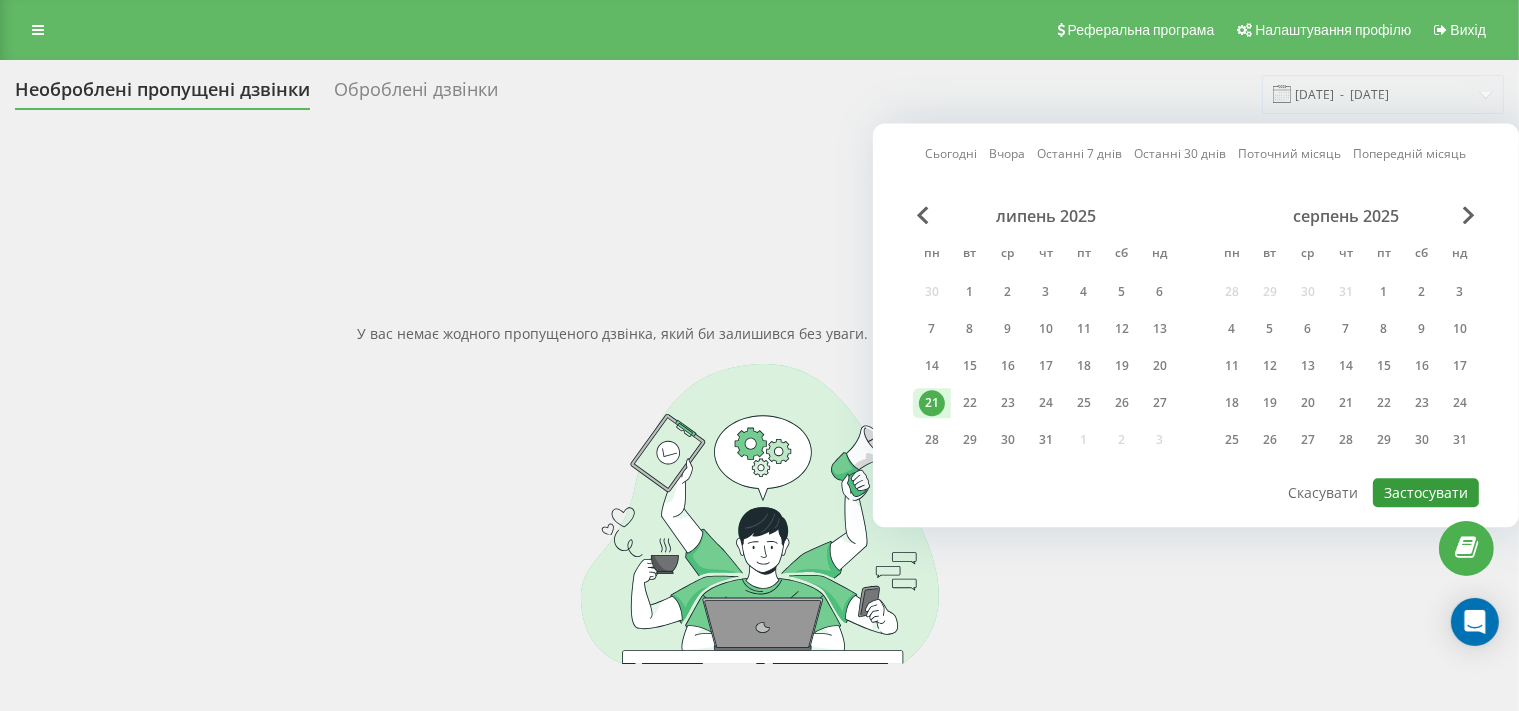 click on "Застосувати" at bounding box center (1426, 492) 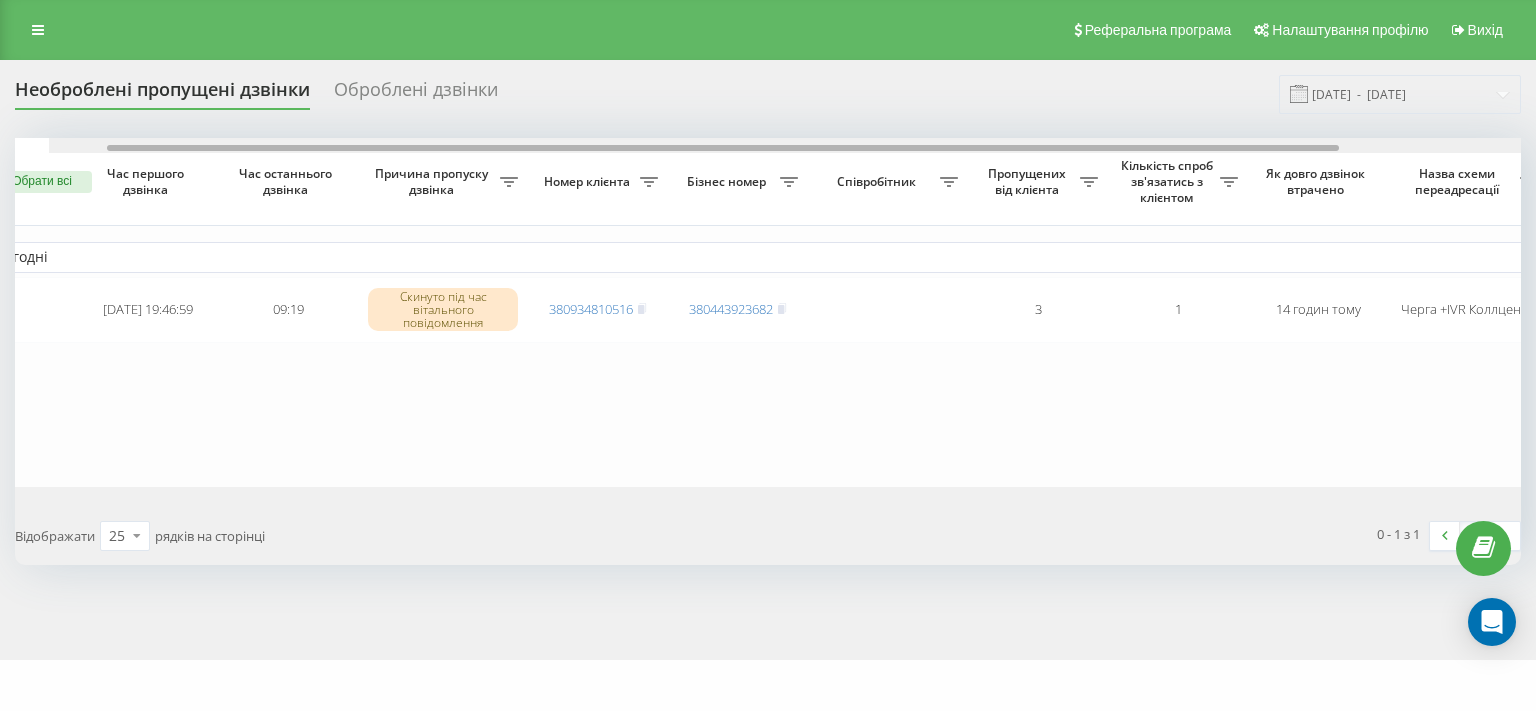 scroll, scrollTop: 0, scrollLeft: 0, axis: both 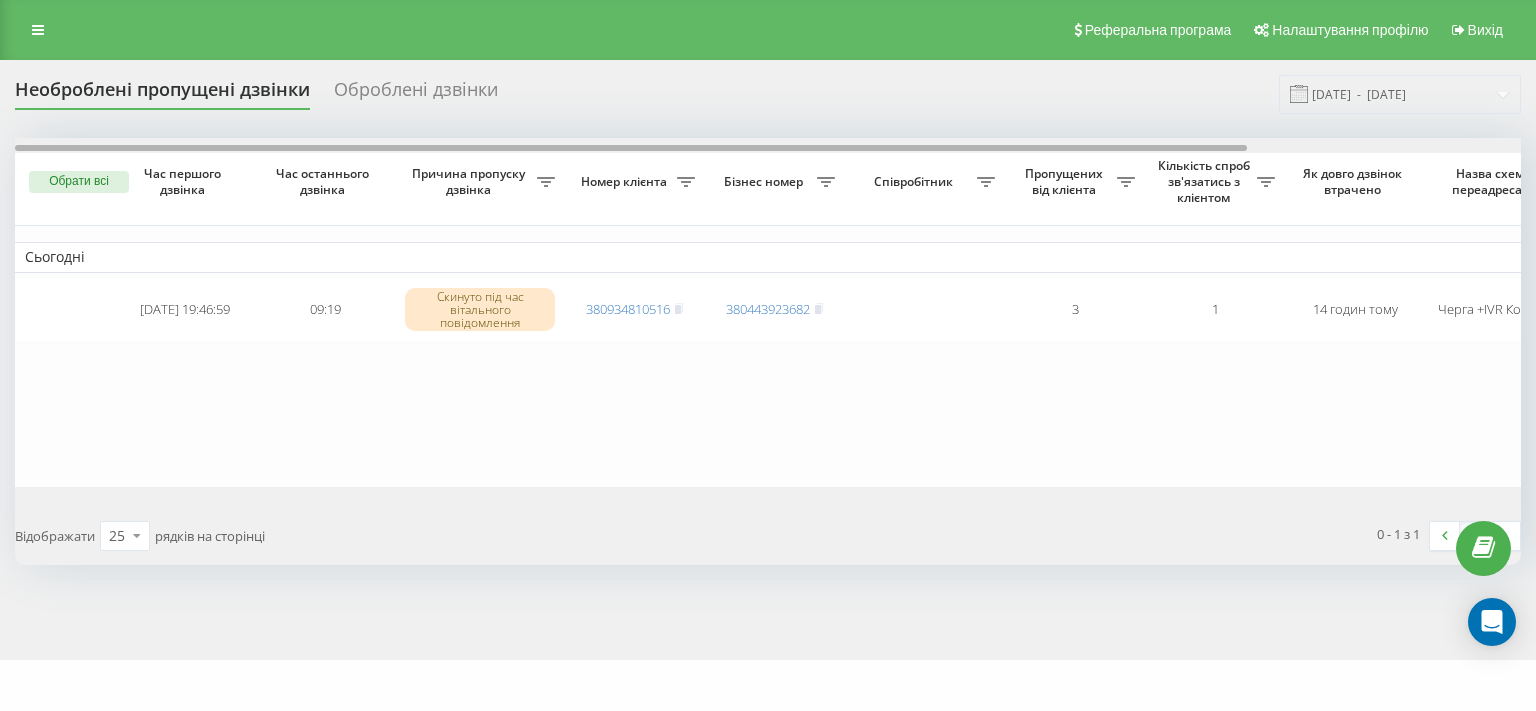 drag, startPoint x: 771, startPoint y: 146, endPoint x: 664, endPoint y: 166, distance: 108.85311 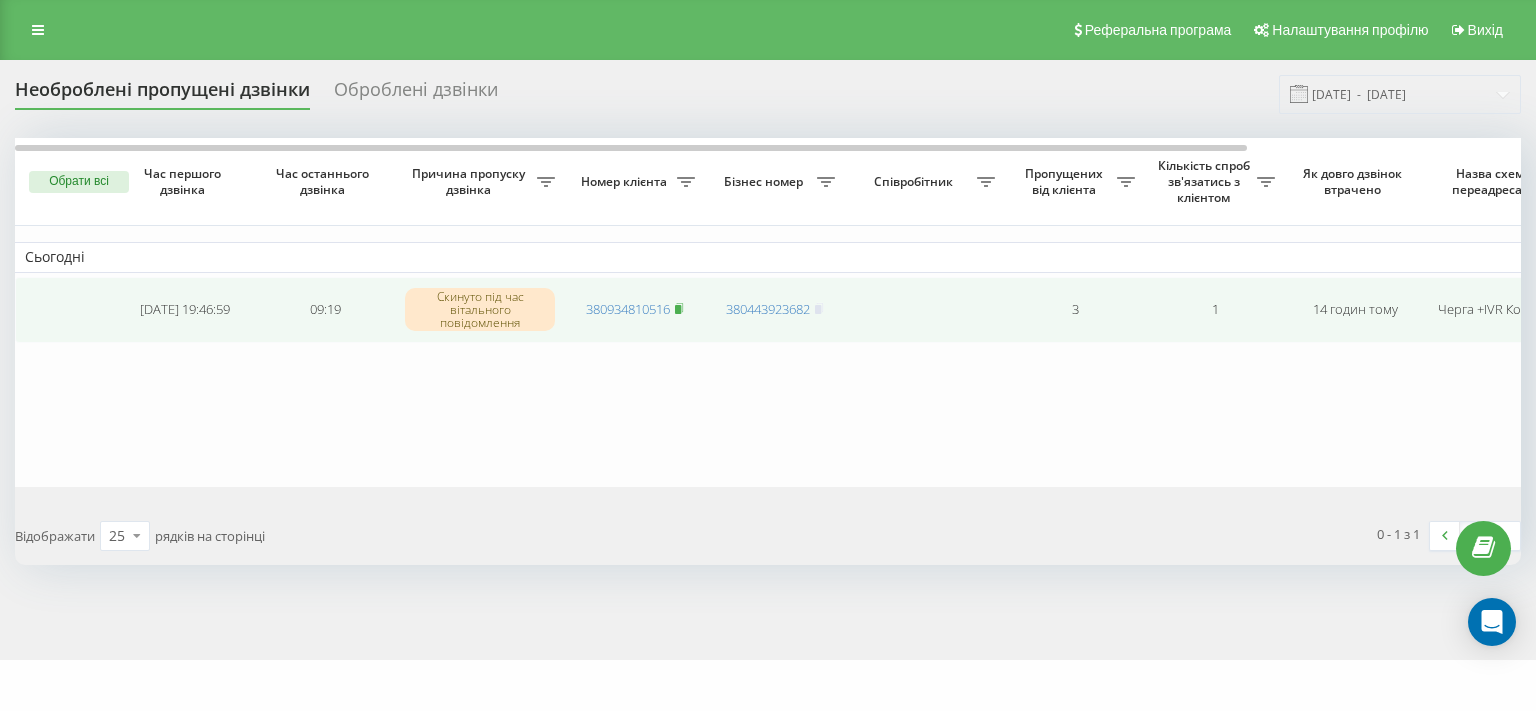 click 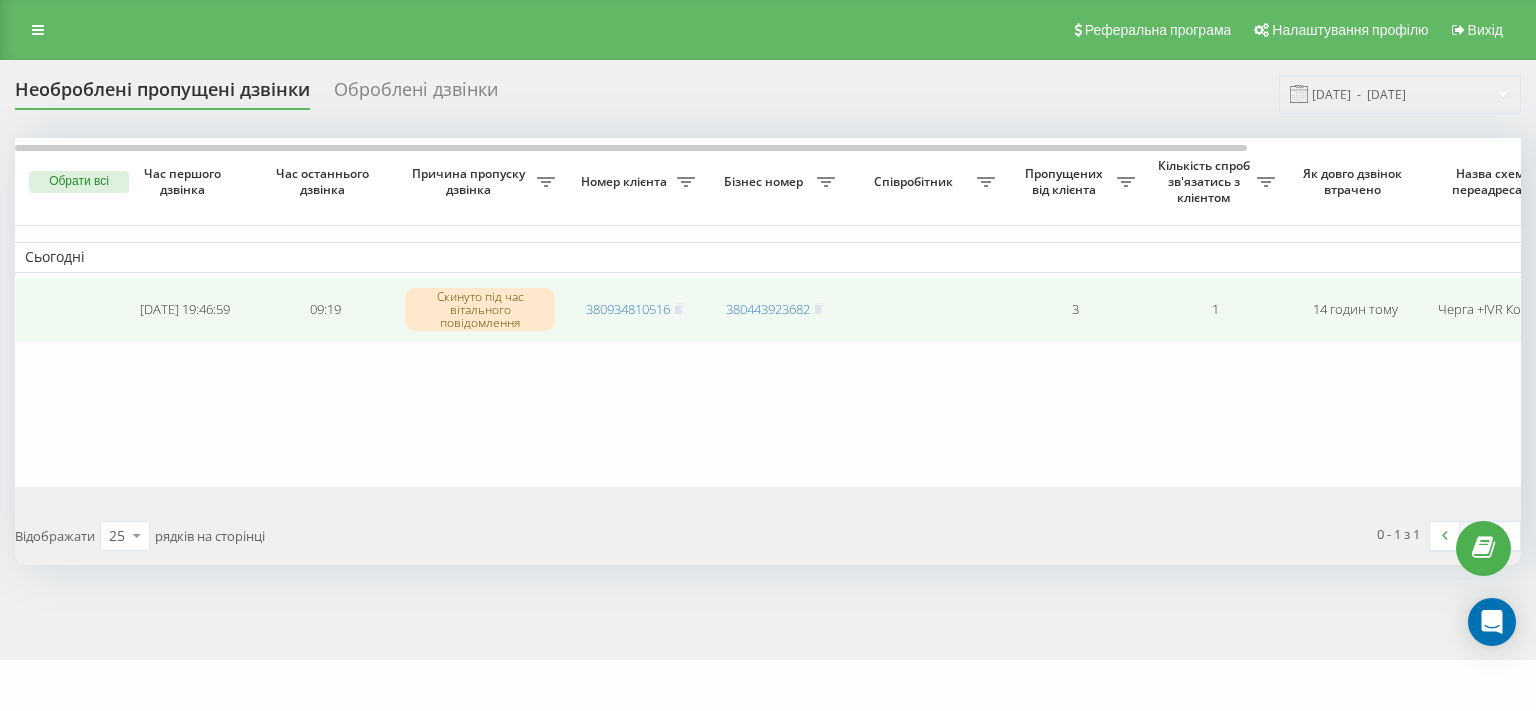 click on "09:19" at bounding box center (325, 310) 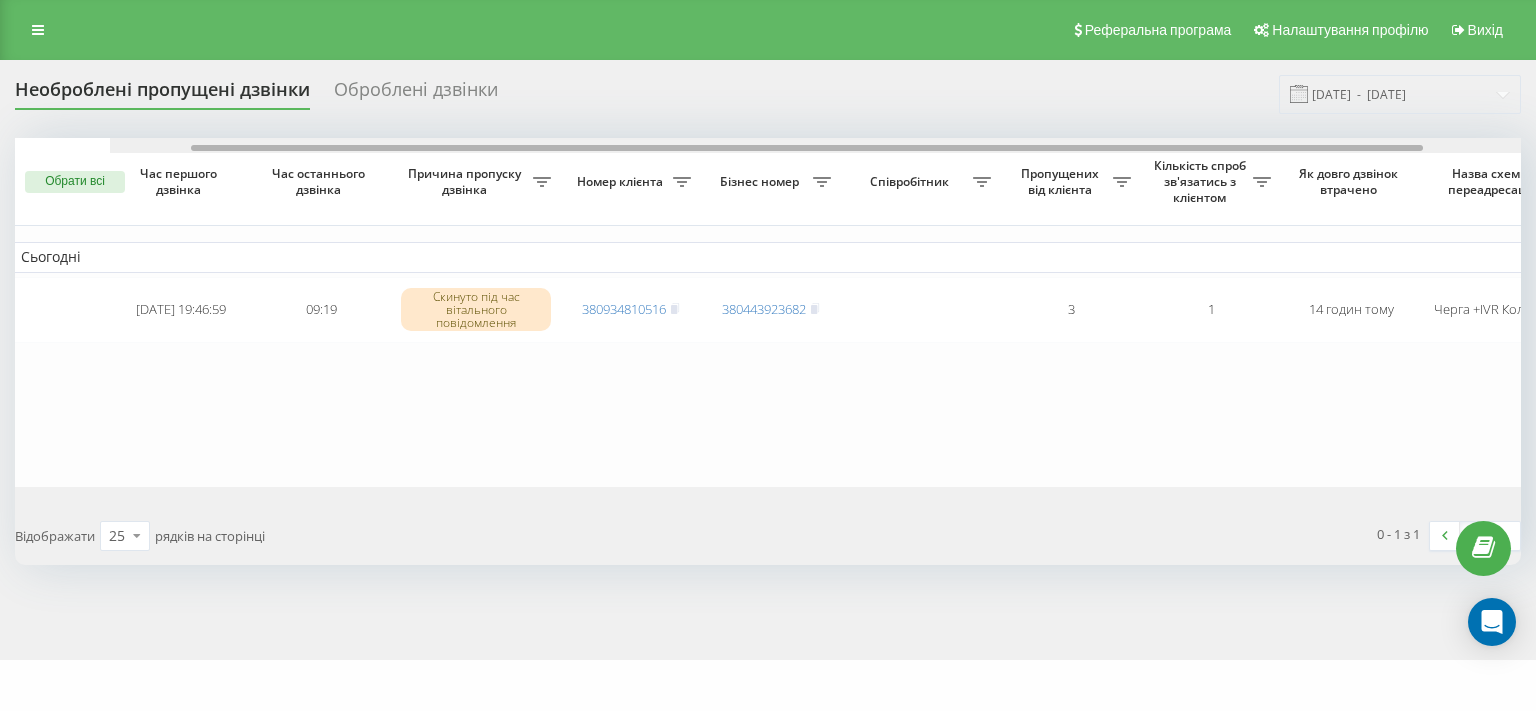 scroll, scrollTop: 0, scrollLeft: 0, axis: both 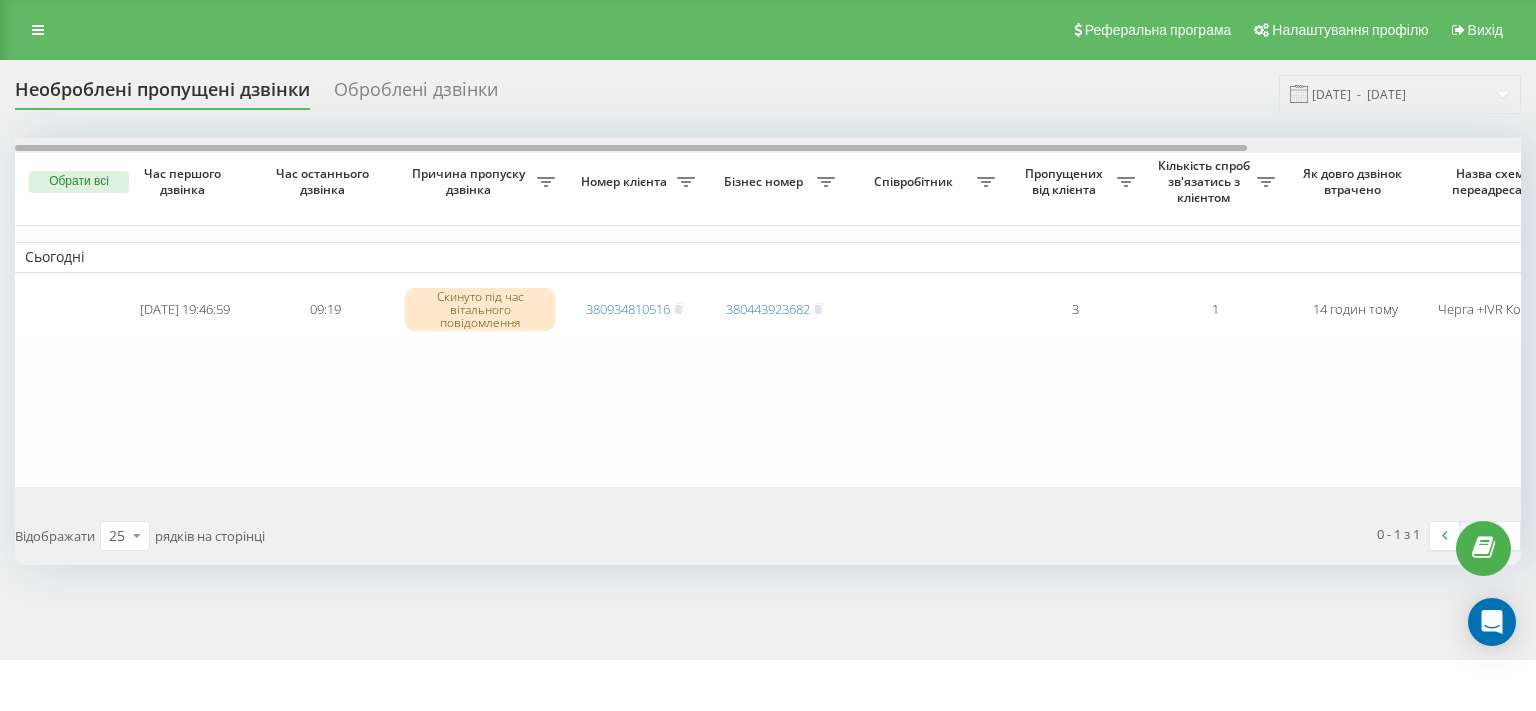 drag, startPoint x: 829, startPoint y: 151, endPoint x: 507, endPoint y: 195, distance: 324.9923 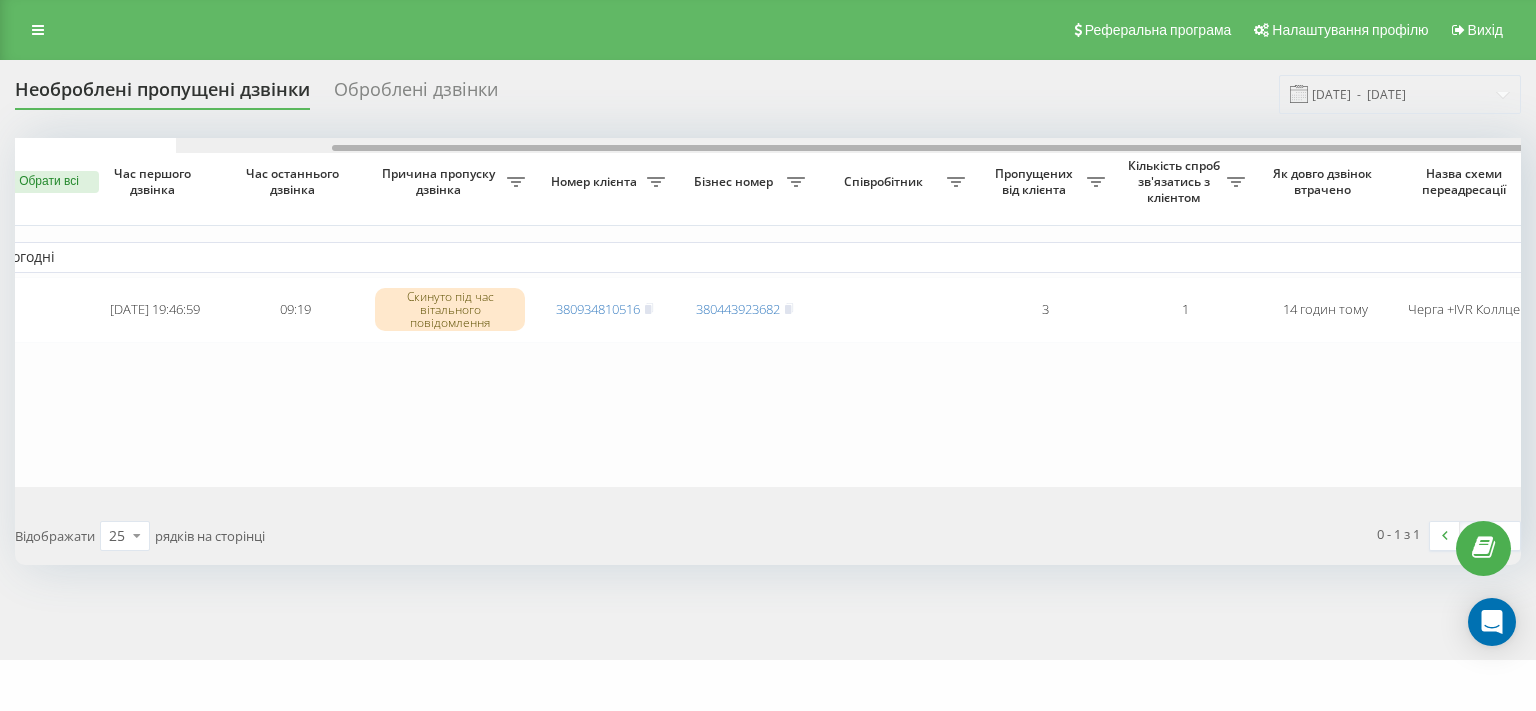 scroll, scrollTop: 0, scrollLeft: 0, axis: both 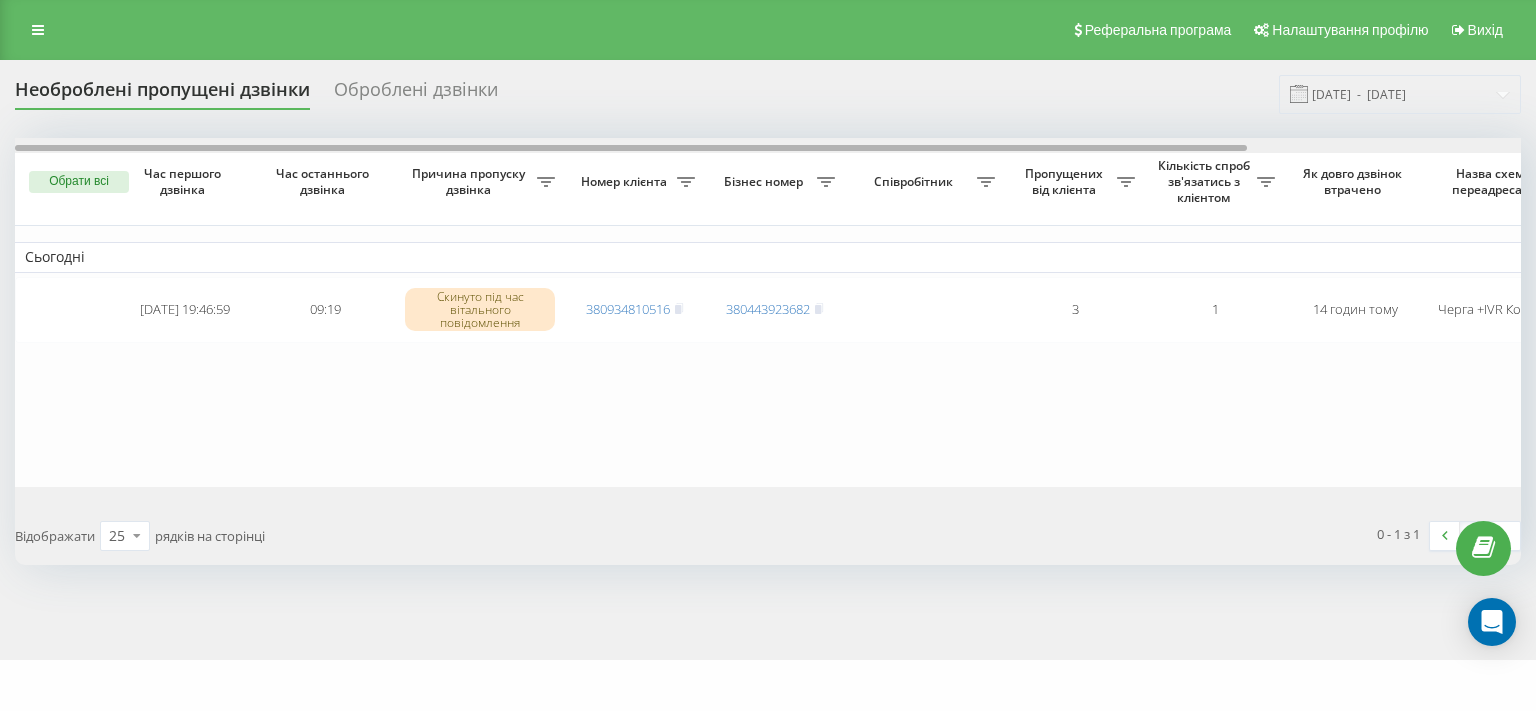 drag, startPoint x: 1155, startPoint y: 148, endPoint x: 1099, endPoint y: 162, distance: 57.72348 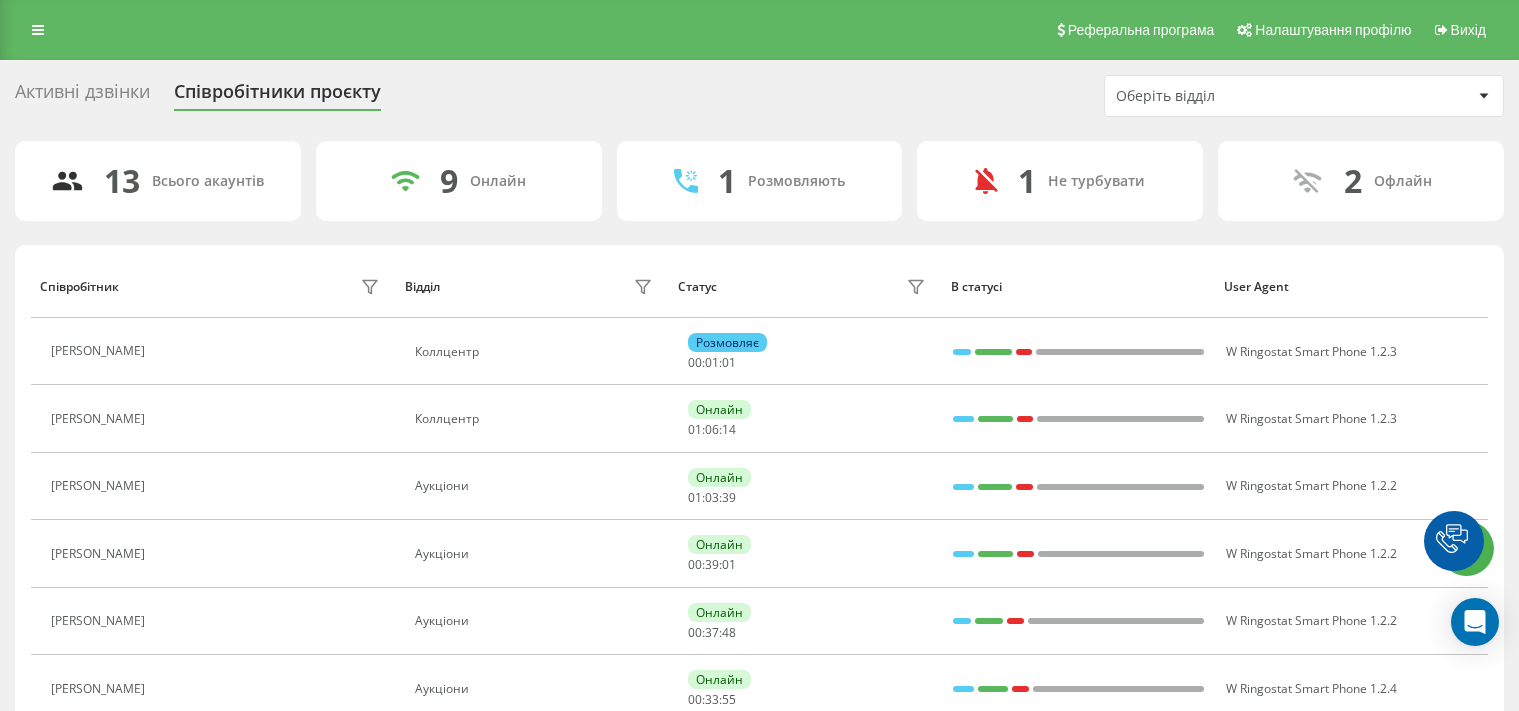 scroll, scrollTop: 0, scrollLeft: 0, axis: both 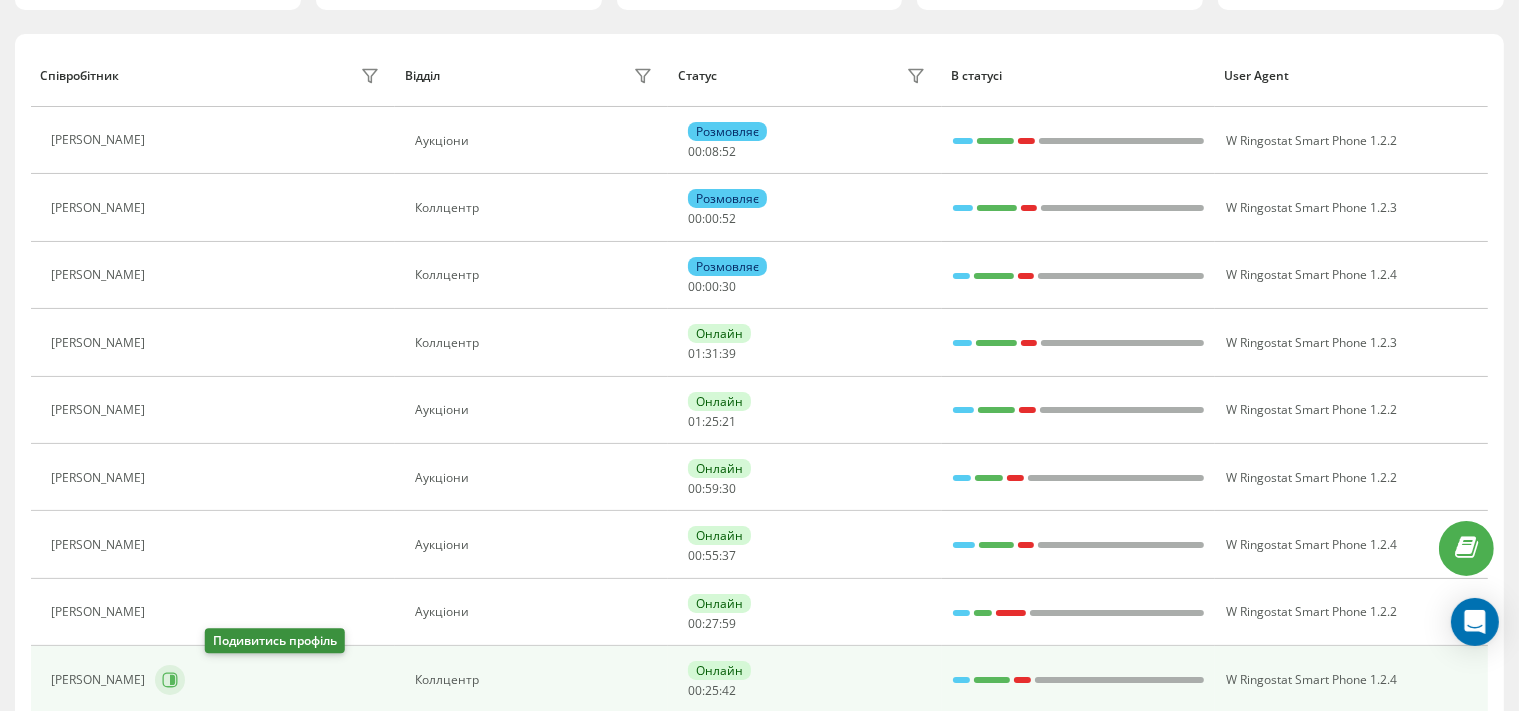 click 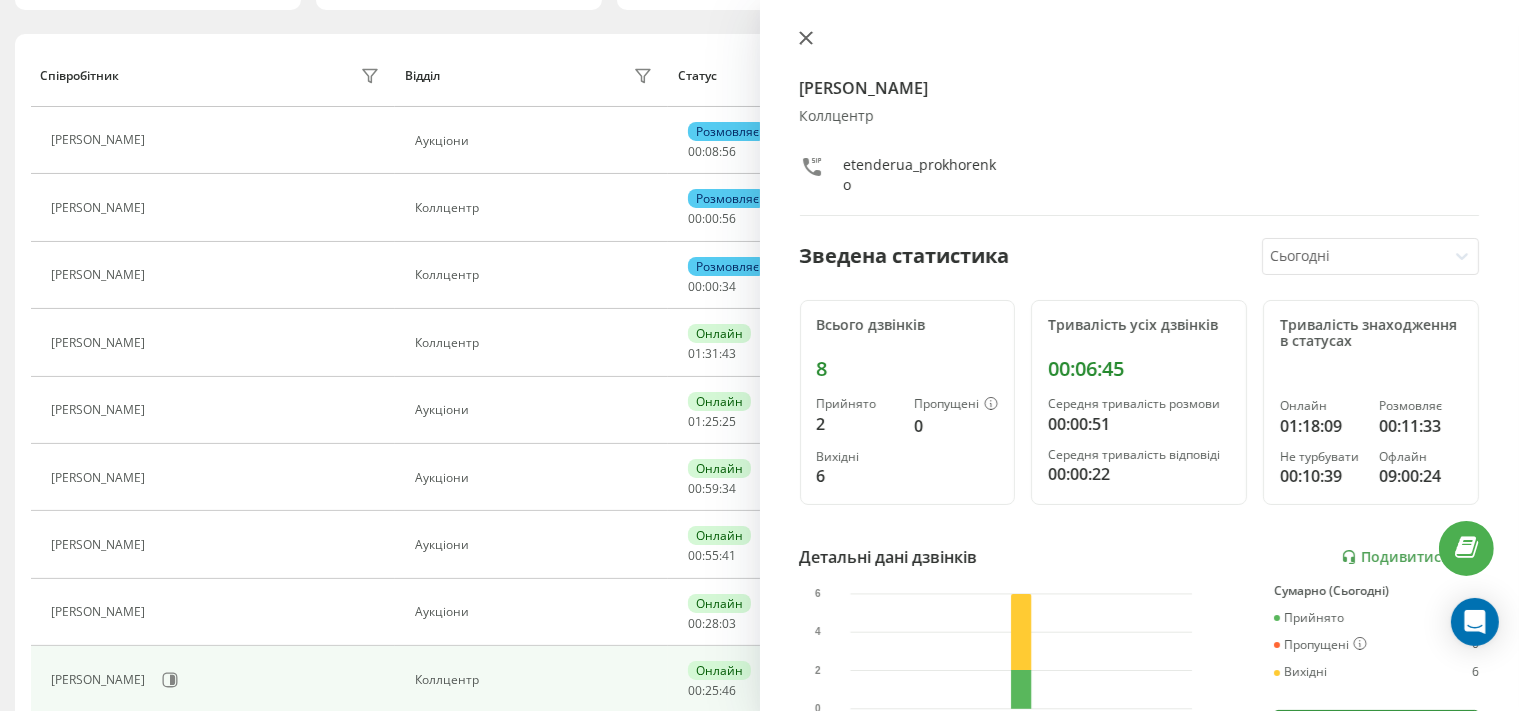 click 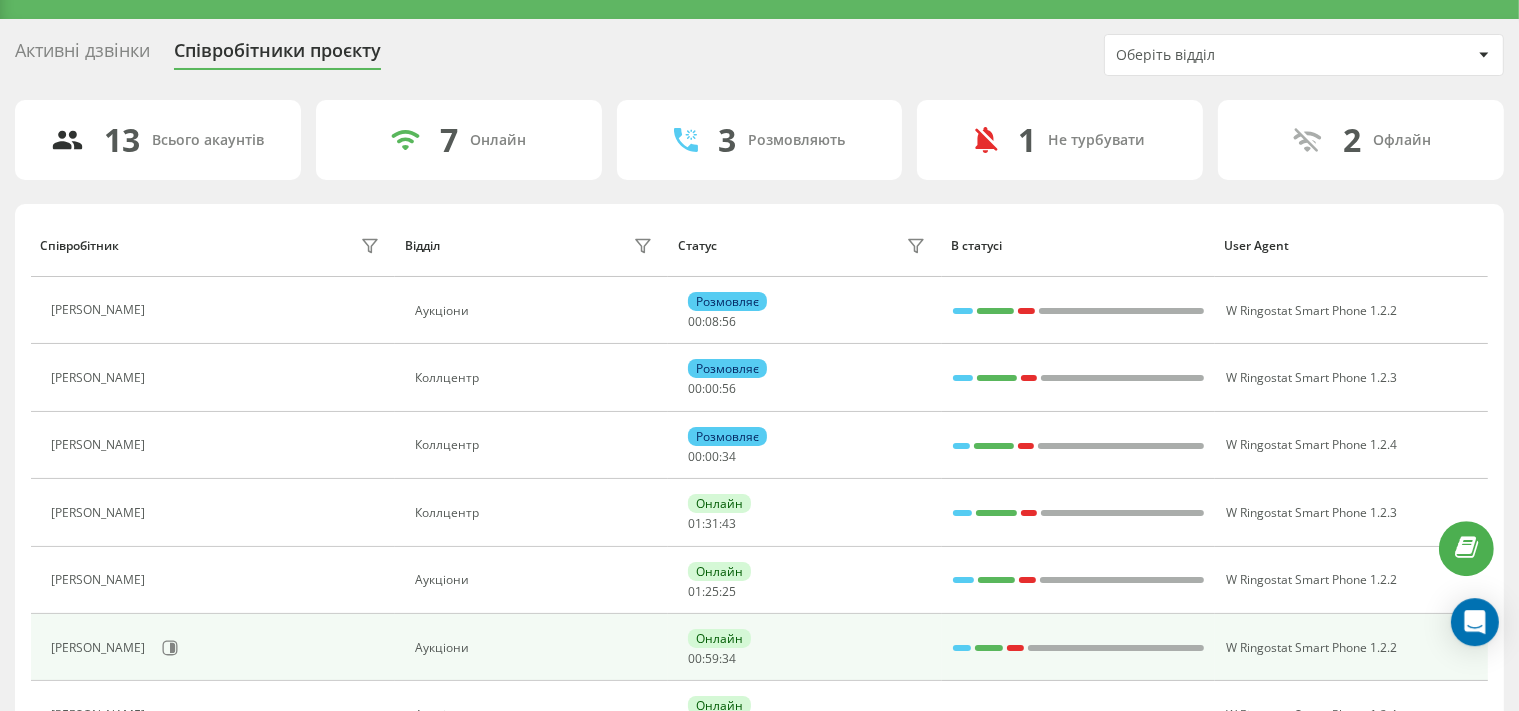 scroll, scrollTop: 0, scrollLeft: 0, axis: both 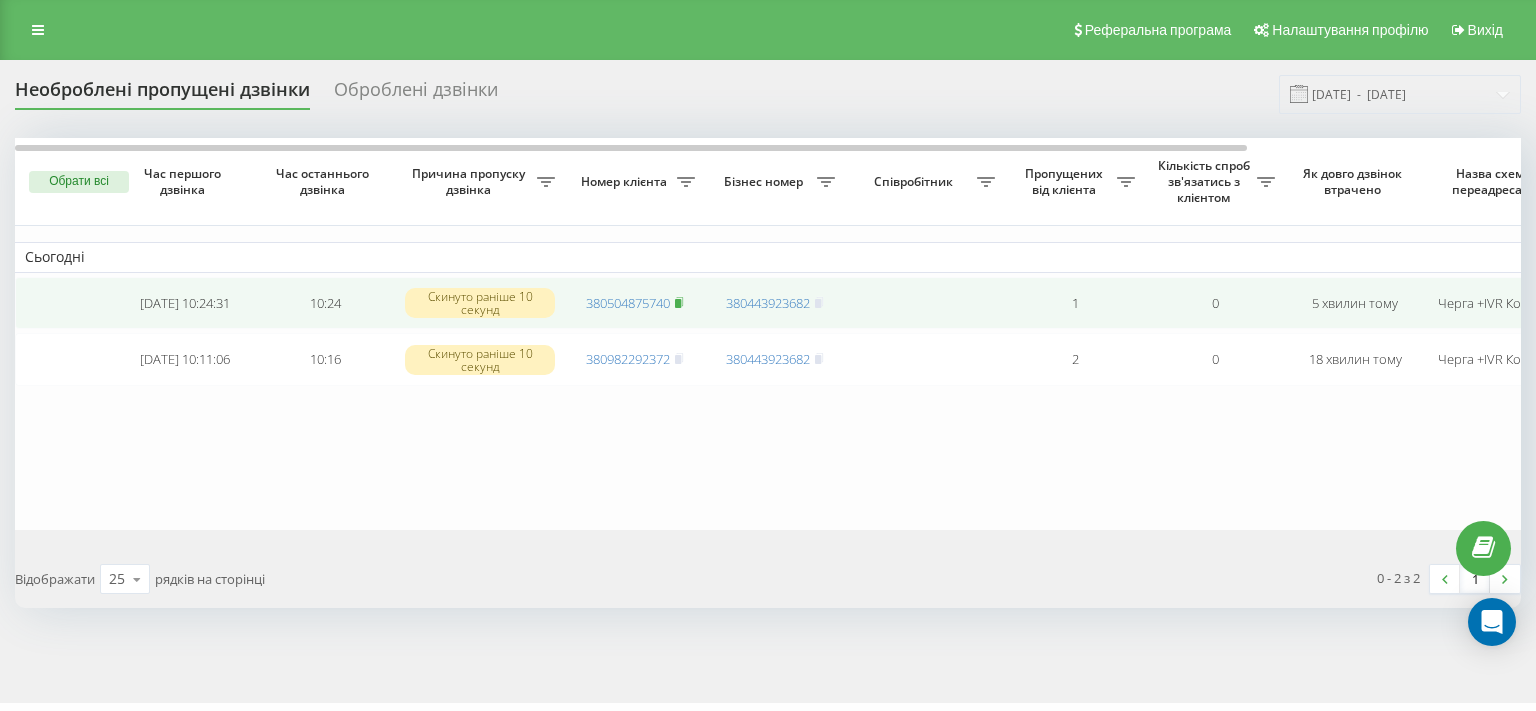 click 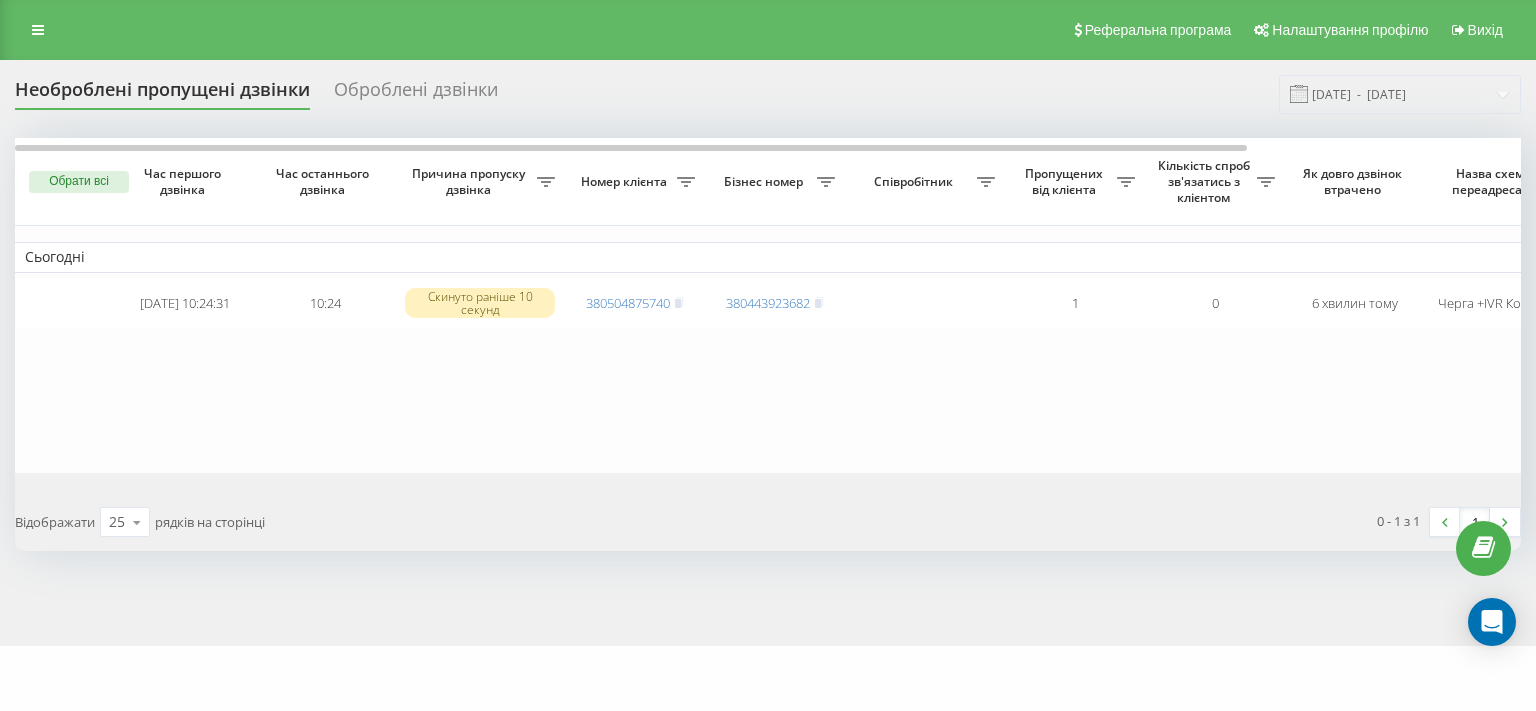 scroll, scrollTop: 0, scrollLeft: 0, axis: both 